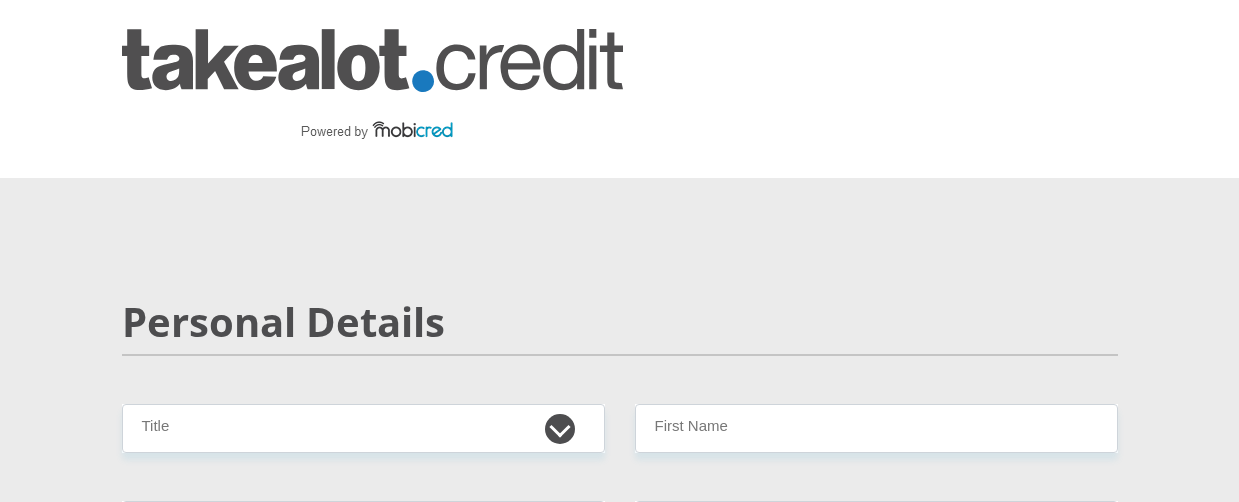 scroll, scrollTop: 300, scrollLeft: 0, axis: vertical 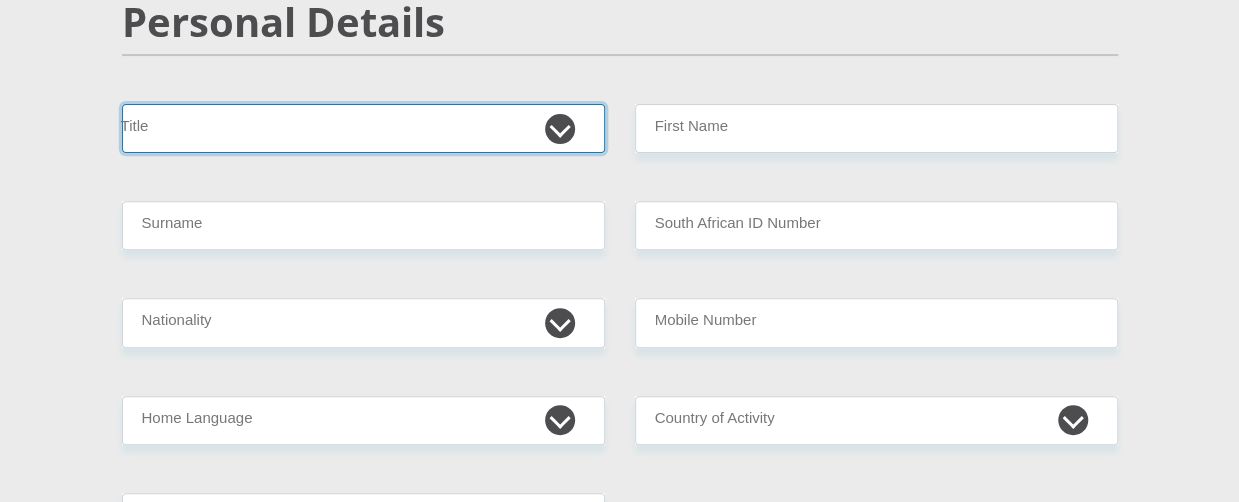 click on "Mr
Ms
Mrs
Dr
Other" at bounding box center [363, 128] 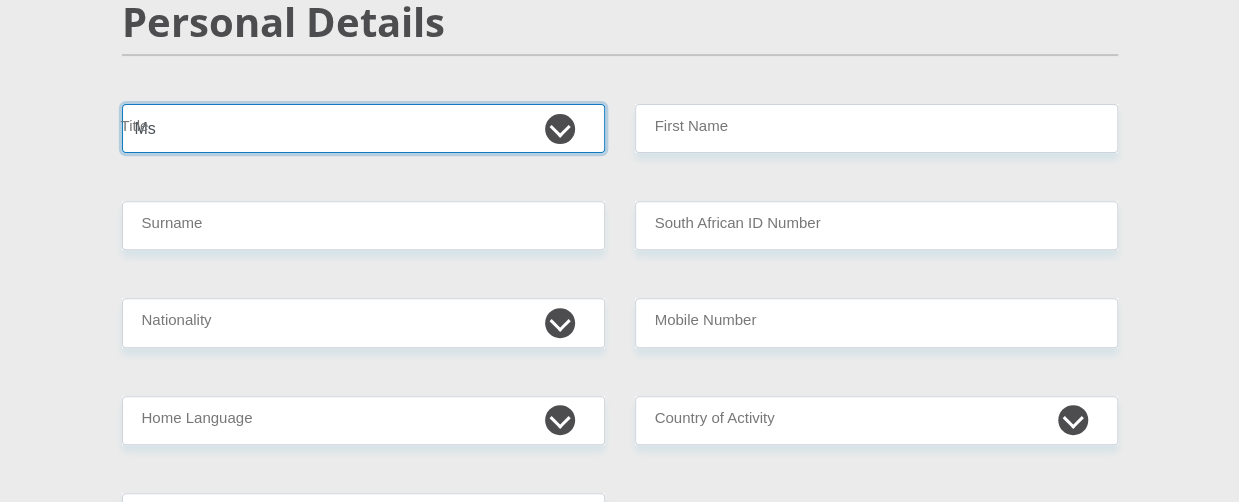 click on "Mr
Ms
Mrs
Dr
Other" at bounding box center (363, 128) 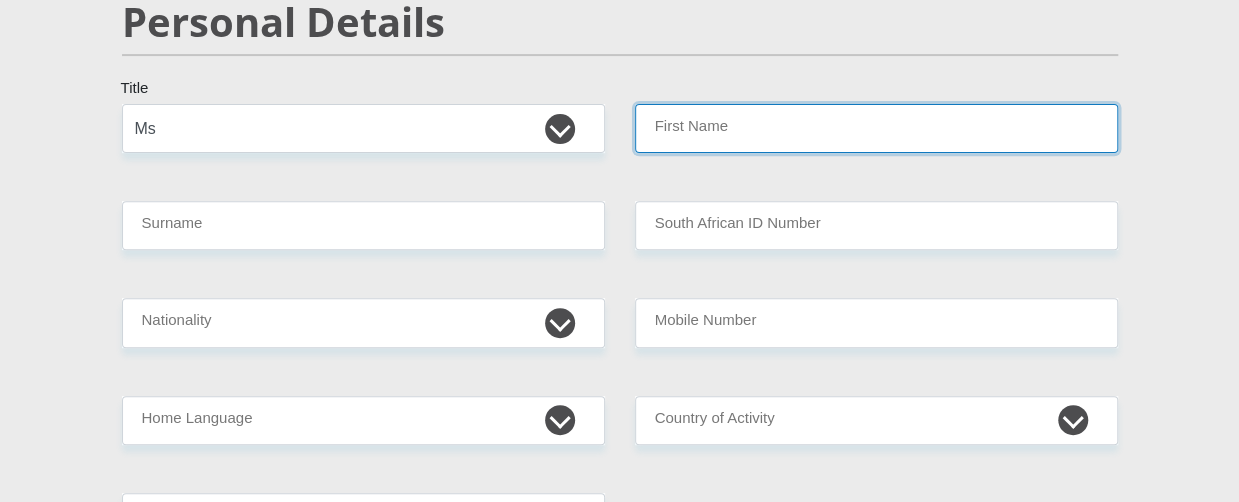 click on "First Name" at bounding box center (876, 128) 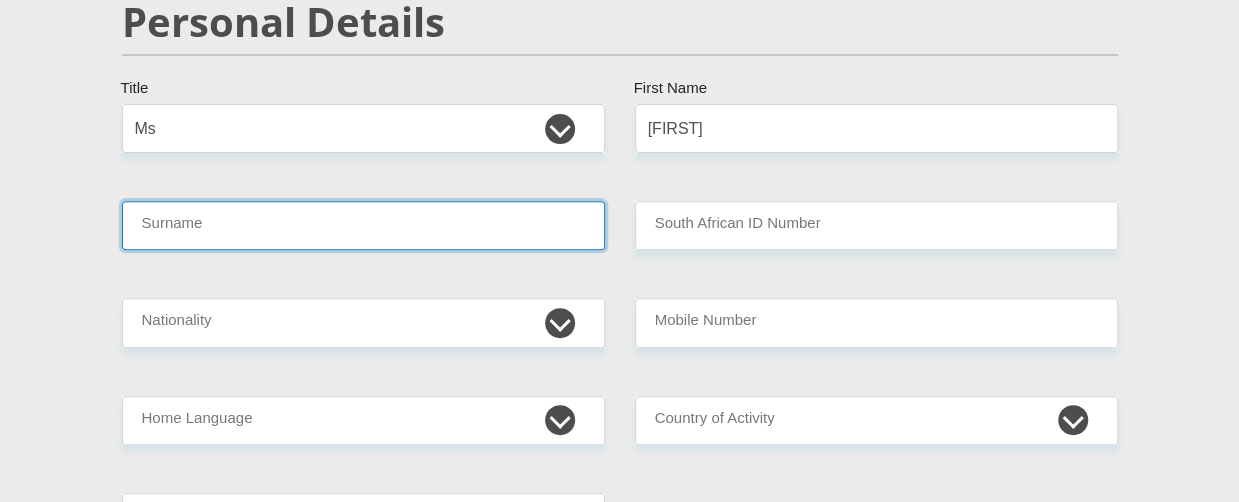 type on "[LAST]" 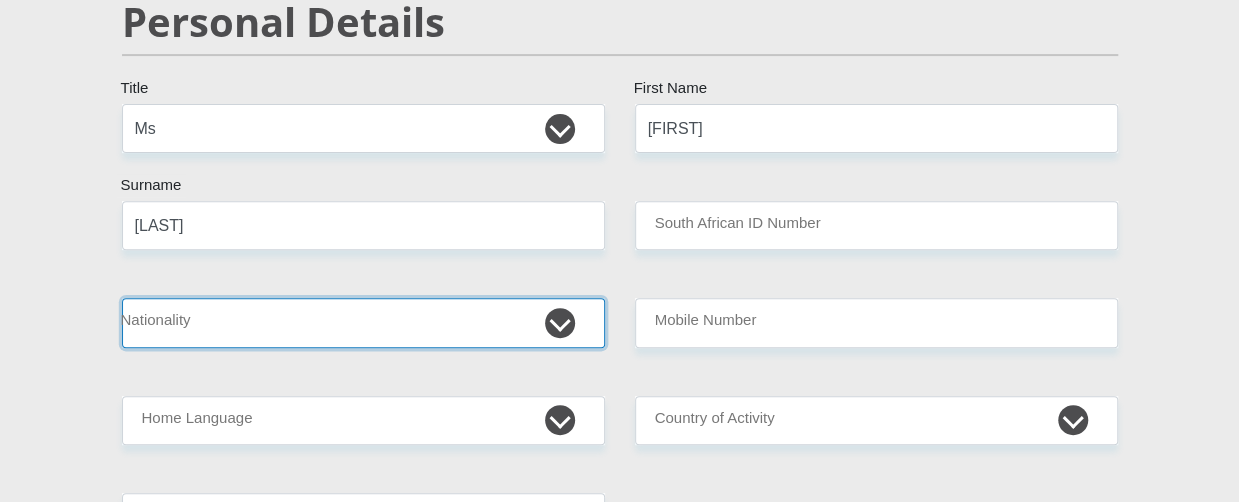 select on "ZAF" 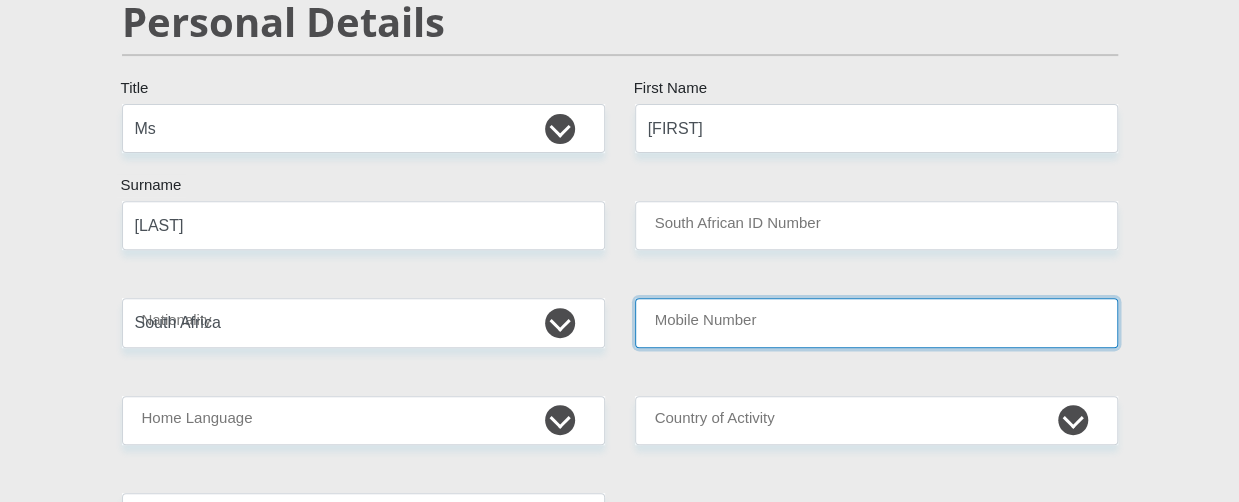 type on "[PHONE]" 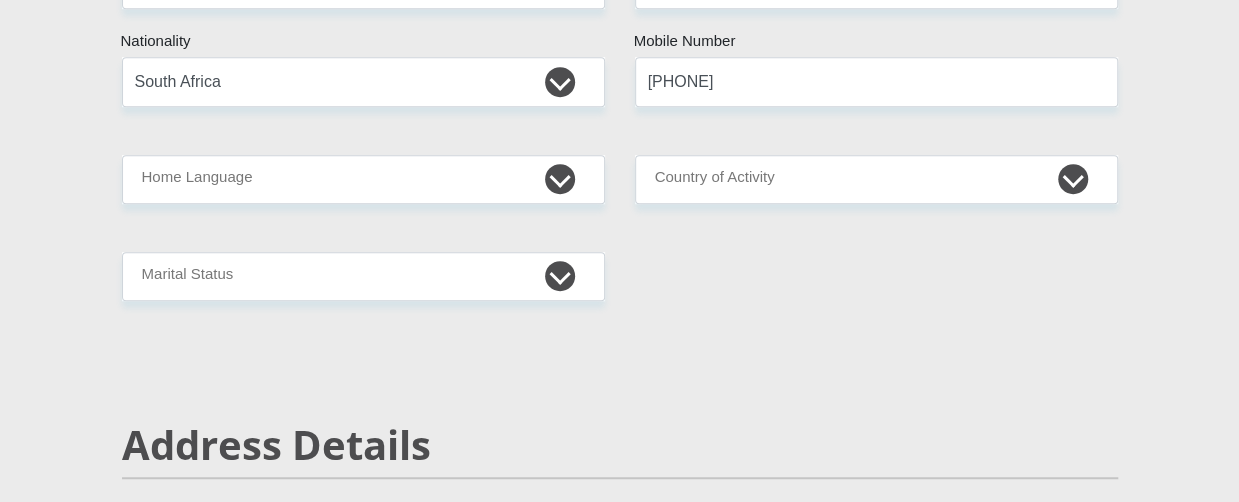 scroll, scrollTop: 600, scrollLeft: 0, axis: vertical 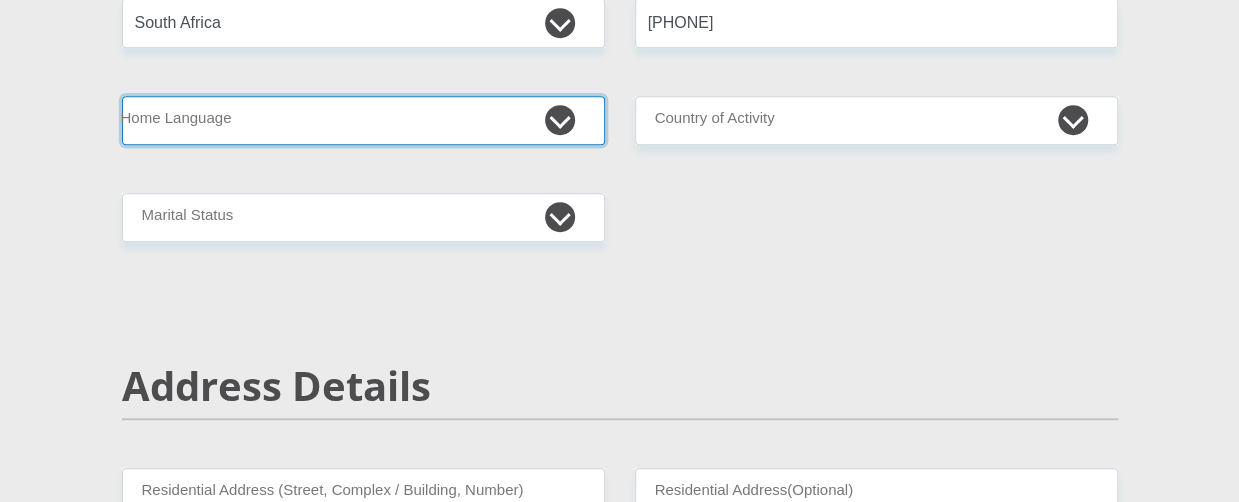 click on "Afrikaans
English
Sepedi
South Ndebele
Southern Sotho
Swati
Tsonga
Tswana
Venda
Xhosa
Zulu
Other" at bounding box center (363, 120) 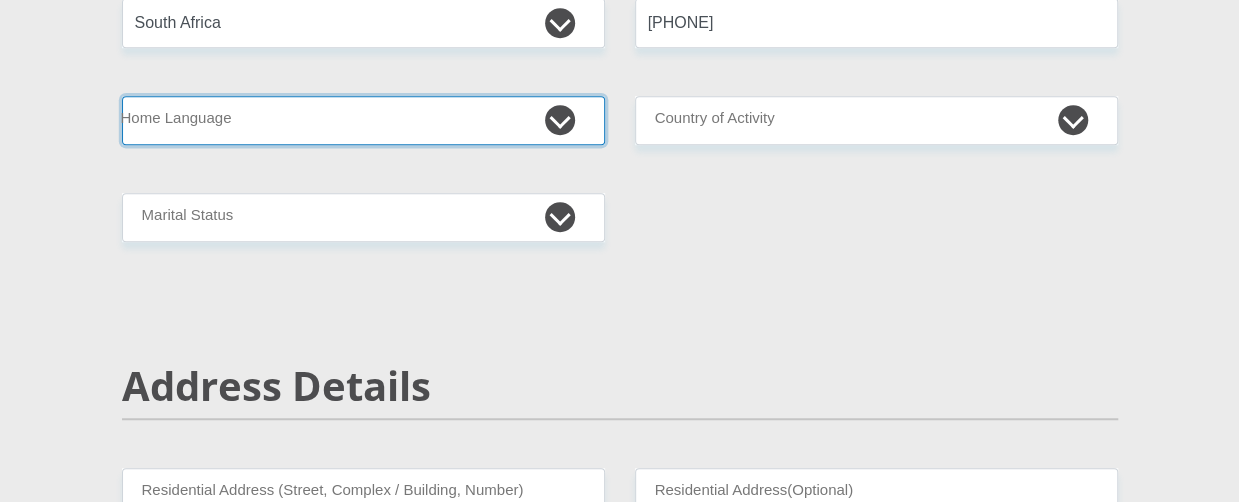 select on "nso" 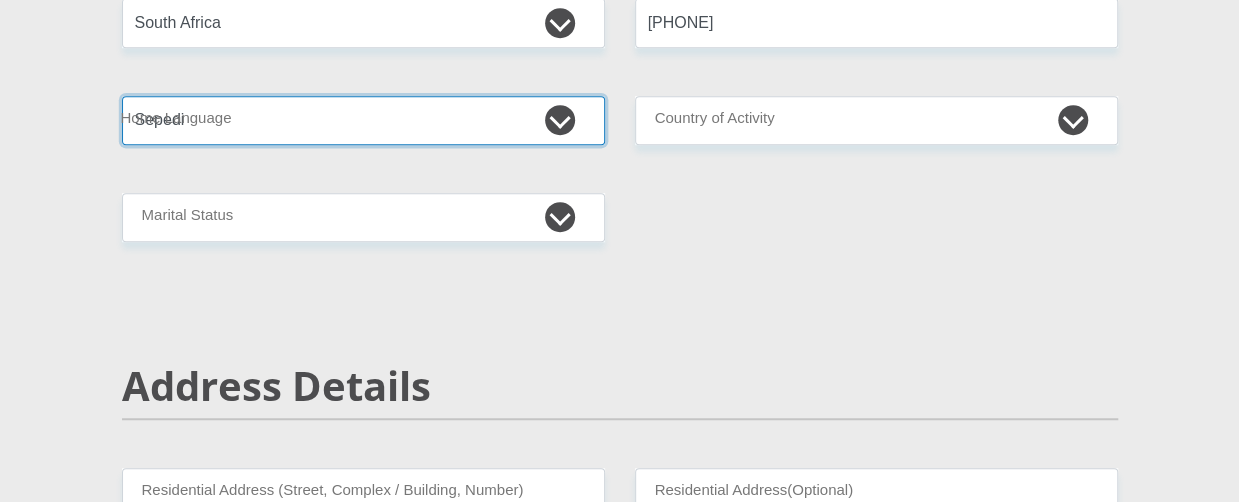 click on "Afrikaans
English
Sepedi
South Ndebele
Southern Sotho
Swati
Tsonga
Tswana
Venda
Xhosa
Zulu
Other" at bounding box center (363, 120) 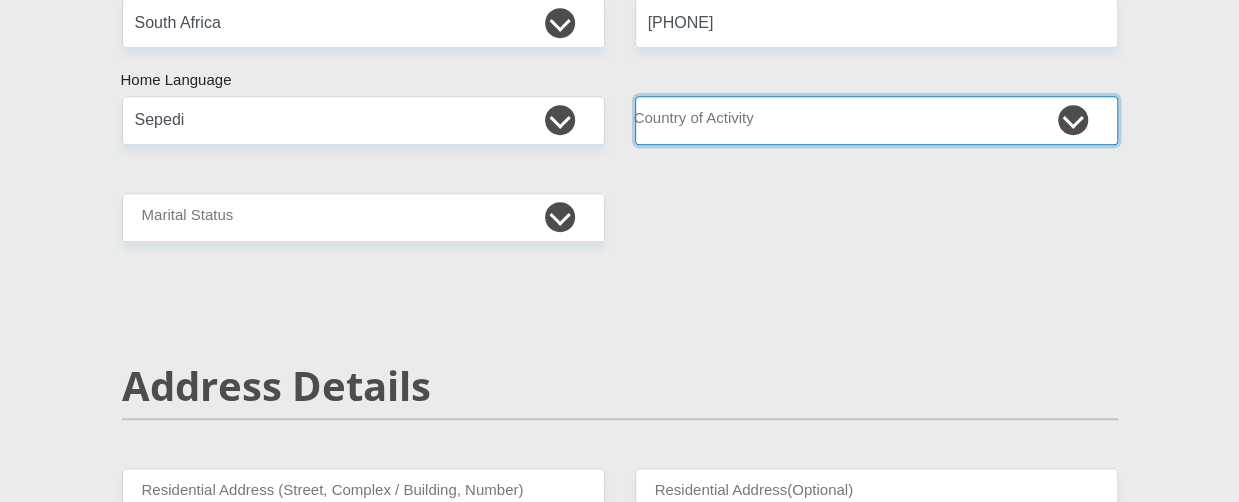 click on "South Africa
Afghanistan
Aland Islands
Albania
Algeria
America Samoa
American Virgin Islands
Andorra
Angola
Anguilla
Antarctica
Antigua and Barbuda
Argentina
Armenia
Aruba
Ascension Island
Australia
Austria
Azerbaijan
Chad" at bounding box center (876, 120) 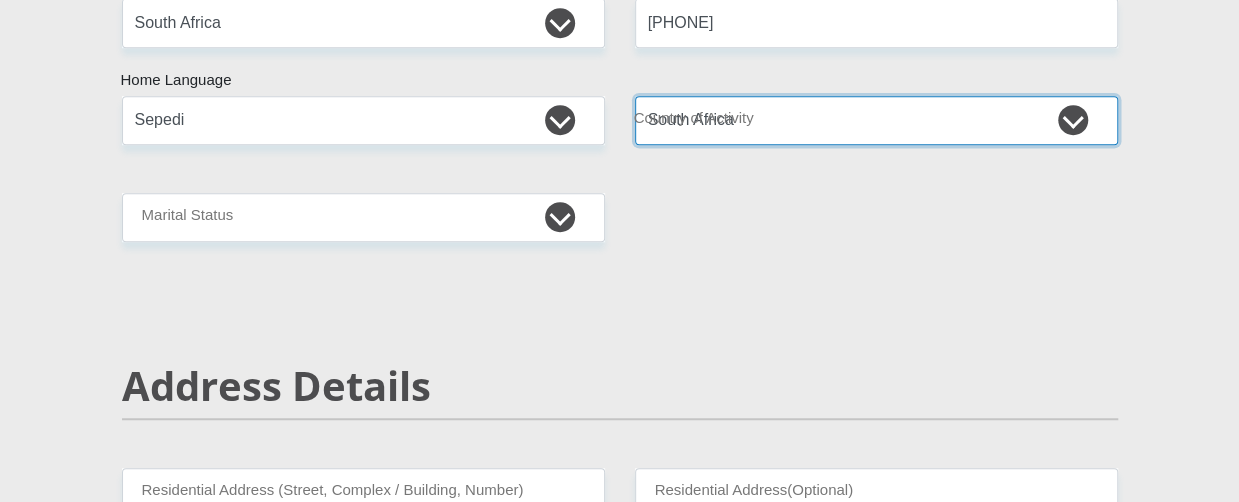 click on "South Africa
Afghanistan
Aland Islands
Albania
Algeria
America Samoa
American Virgin Islands
Andorra
Angola
Anguilla
Antarctica
Antigua and Barbuda
Argentina
Armenia
Aruba
Ascension Island
Australia
Austria
Azerbaijan
Chad" at bounding box center (876, 120) 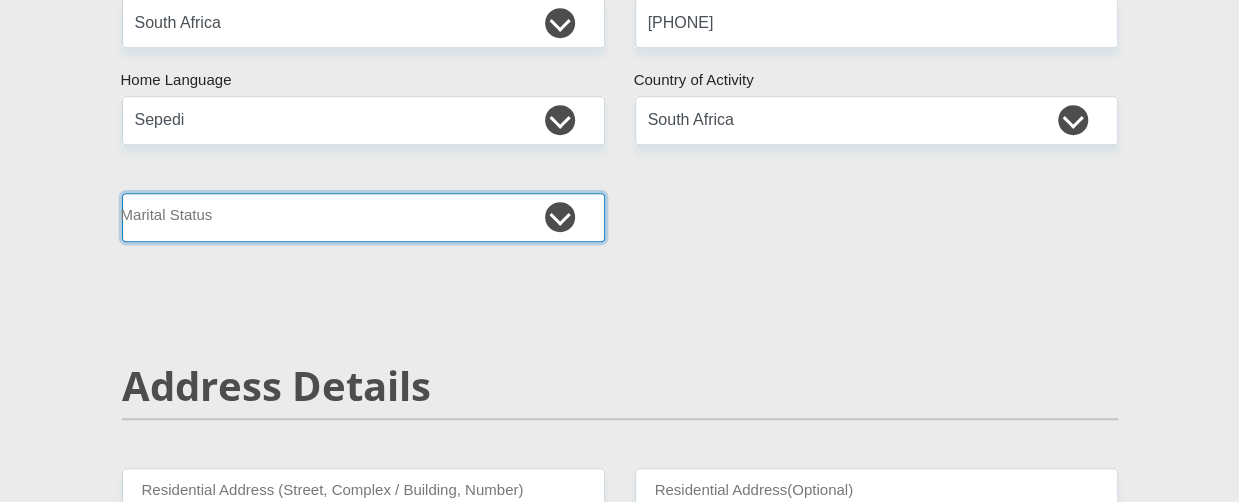 click on "Married ANC
Single
Divorced
Widowed
Married COP or Customary Law" at bounding box center (363, 217) 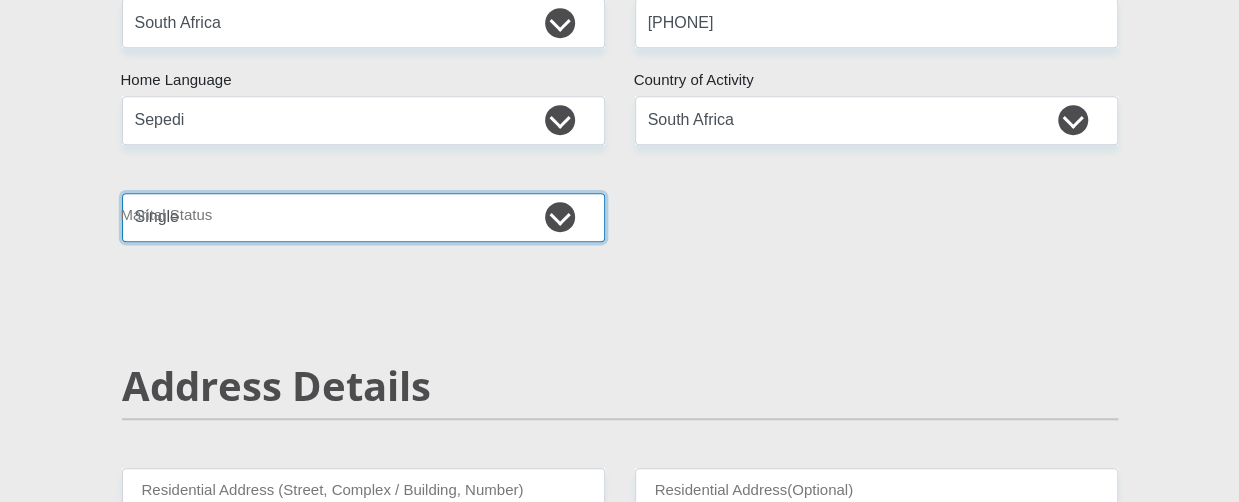 click on "Married ANC
Single
Divorced
Widowed
Married COP or Customary Law" at bounding box center [363, 217] 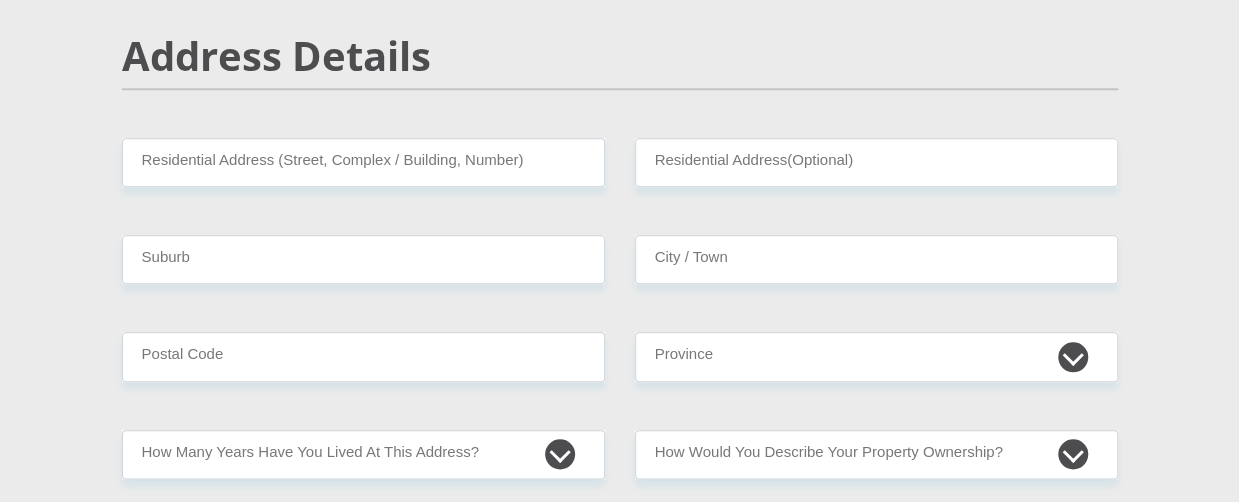 scroll, scrollTop: 1000, scrollLeft: 0, axis: vertical 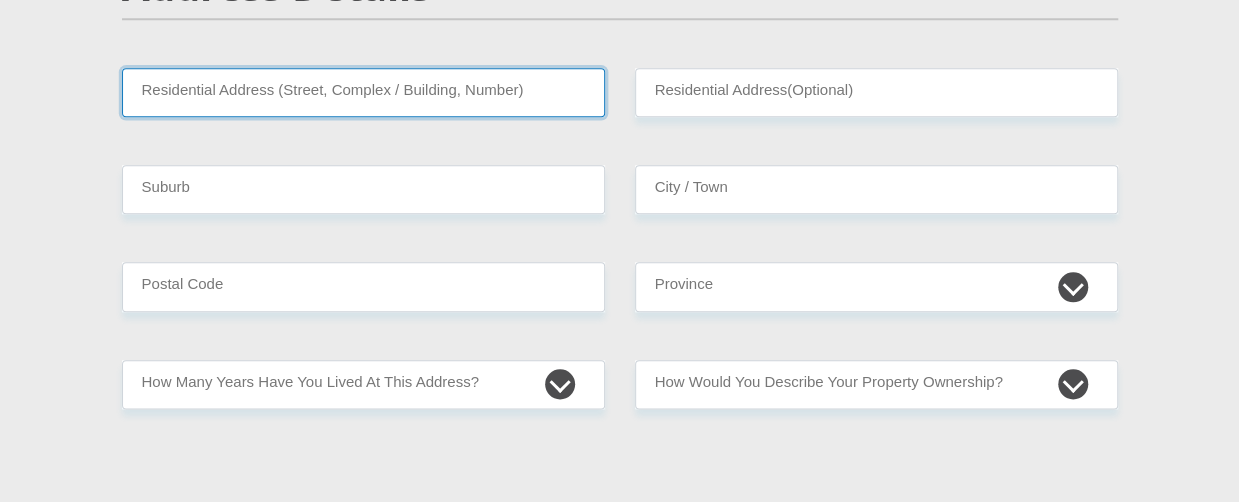 click on "Residential Address (Street, Complex / Building, Number)" at bounding box center [363, 92] 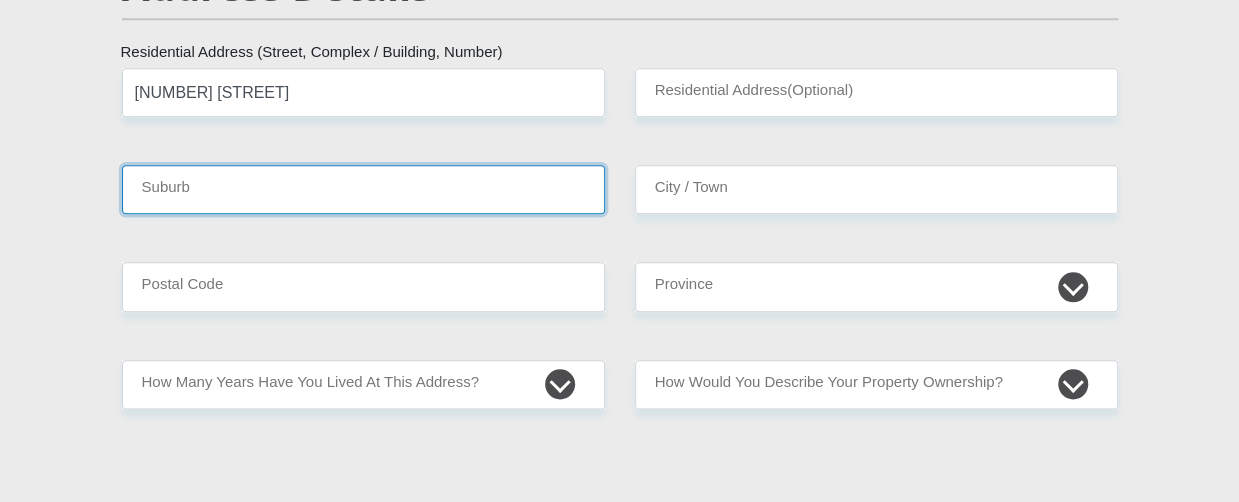 type on "[CITY]" 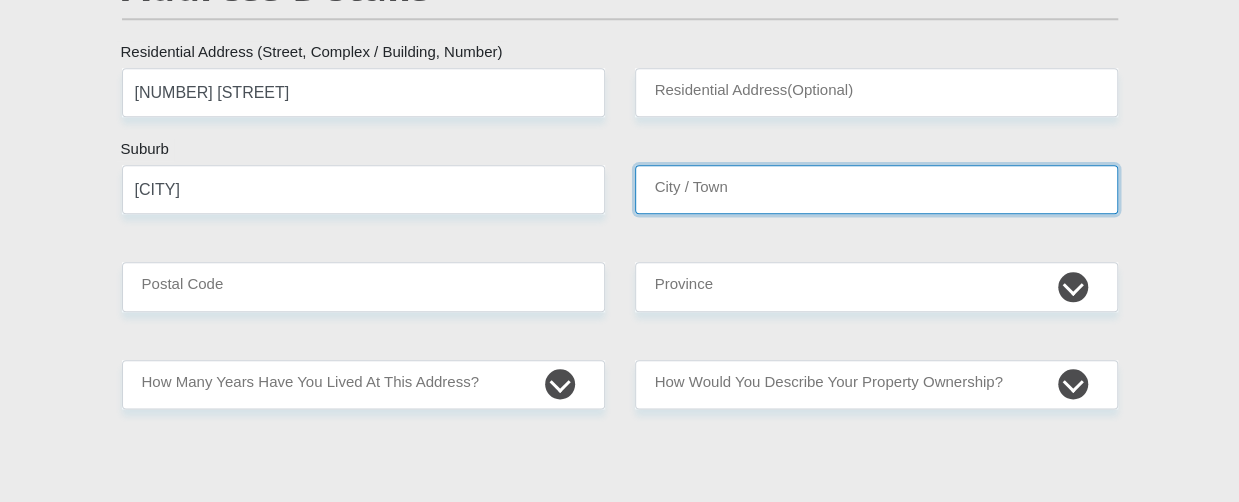 type on "[CITY]" 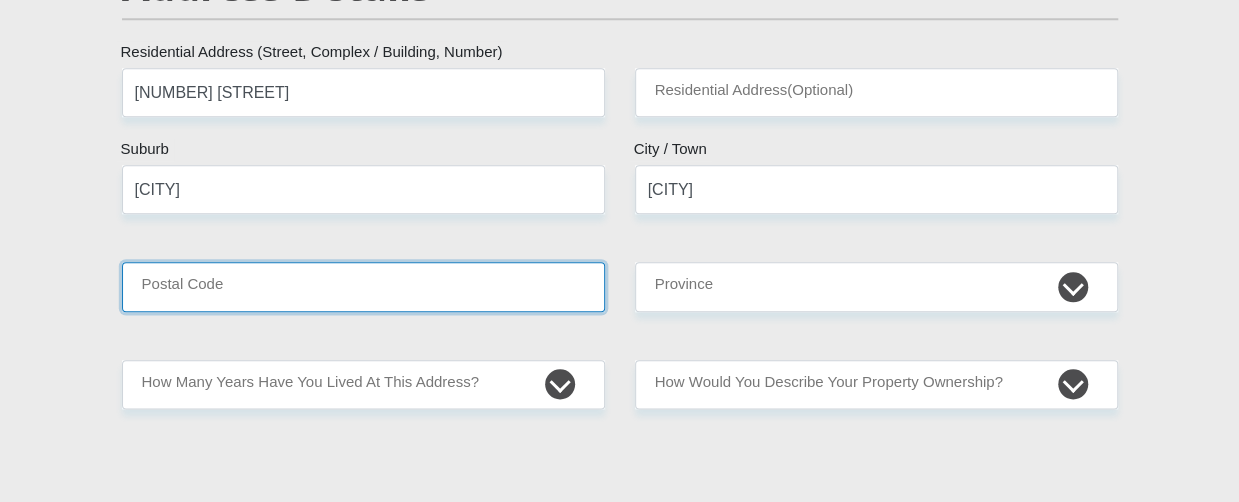 type on "[NUMBER]" 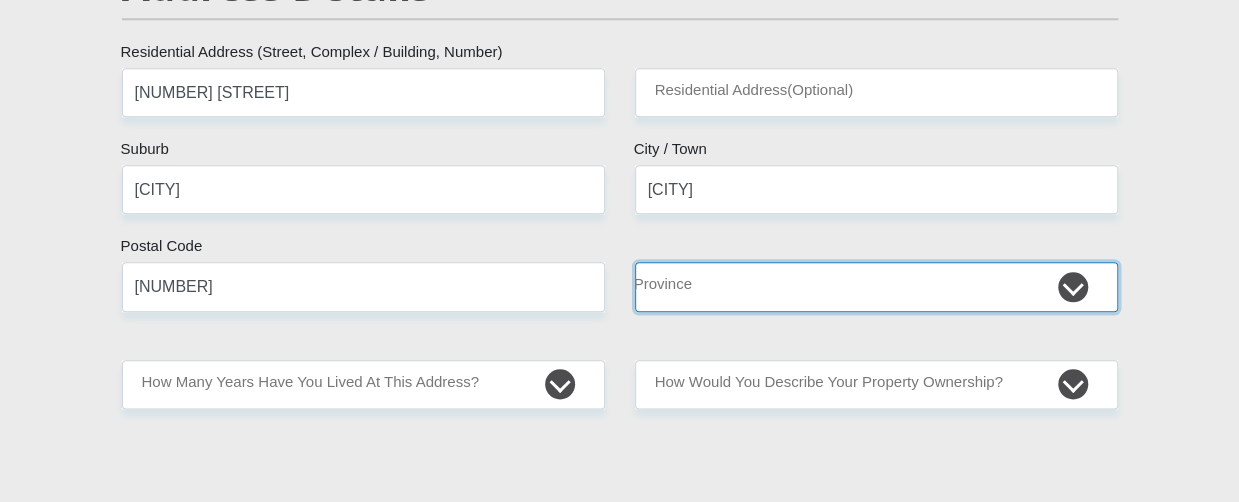 click on "Eastern Cape
Free State
Gauteng
KwaZulu-Natal
Limpopo
Mpumalanga
Northern Cape
North West
Western Cape" at bounding box center [876, 286] 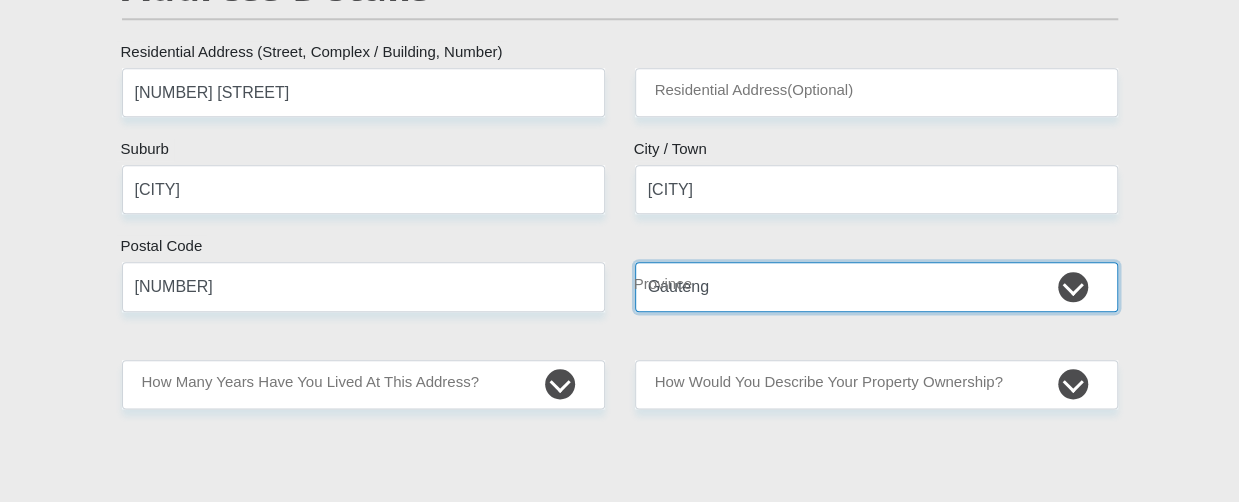 click on "Eastern Cape
Free State
Gauteng
KwaZulu-Natal
Limpopo
Mpumalanga
Northern Cape
North West
Western Cape" at bounding box center [876, 286] 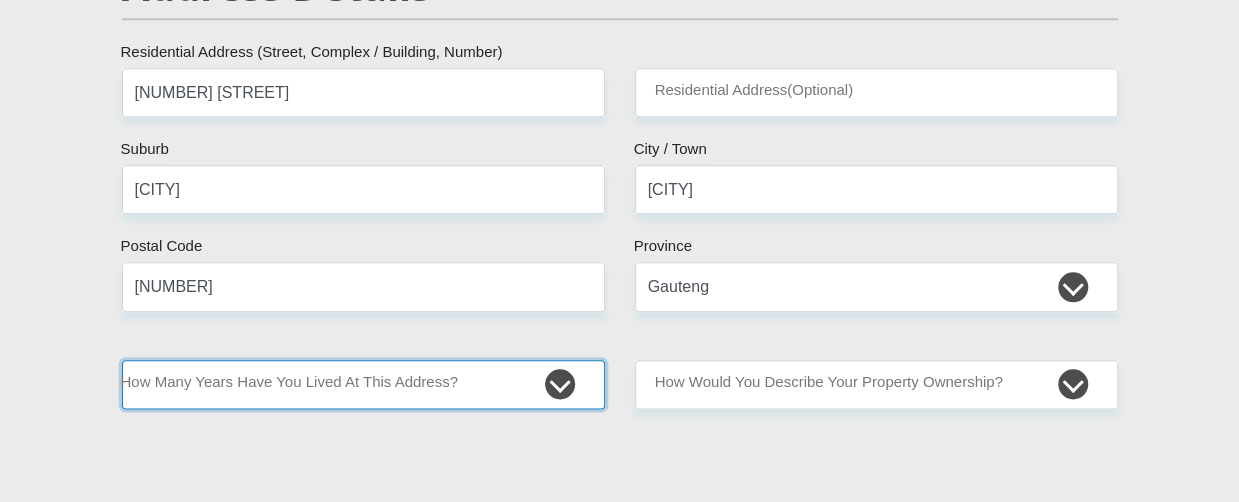 click on "less than 1 year
1-3 years
3-5 years
5+ years" at bounding box center (363, 384) 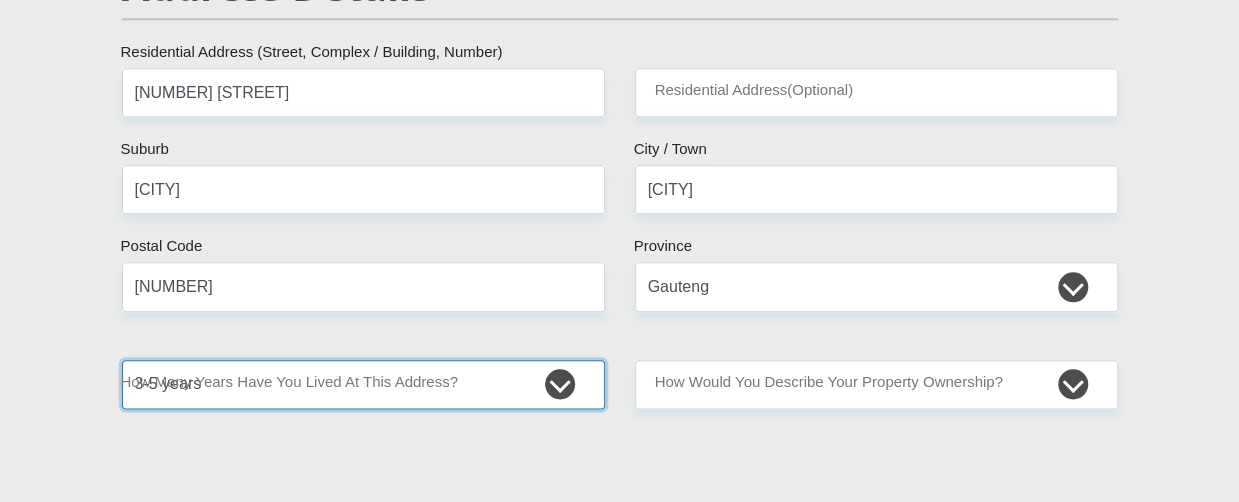 click on "less than 1 year
1-3 years
3-5 years
5+ years" at bounding box center [363, 384] 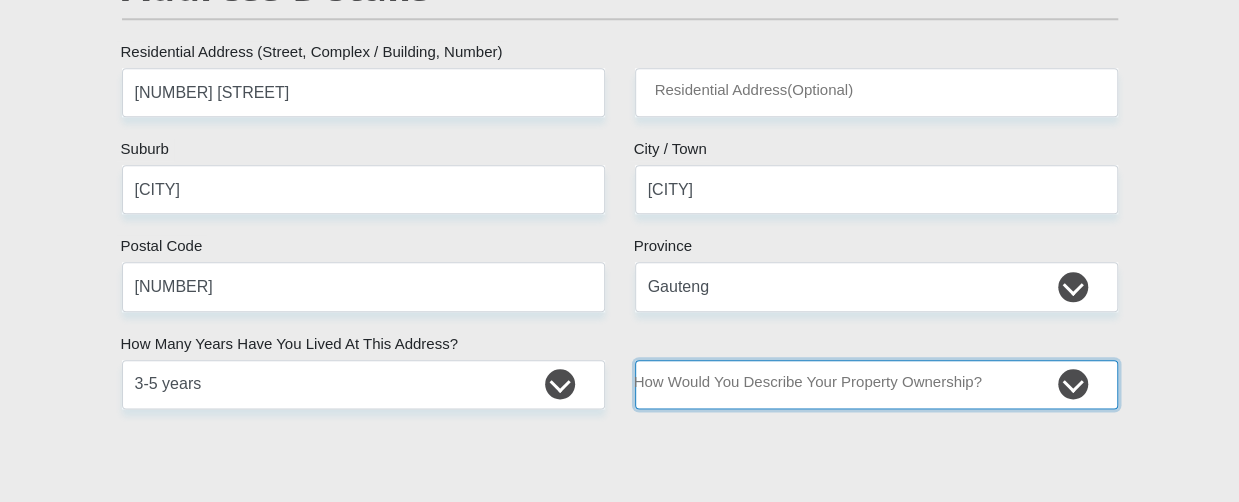 click on "Owned
Rented
Family Owned
Company Dwelling" at bounding box center (876, 384) 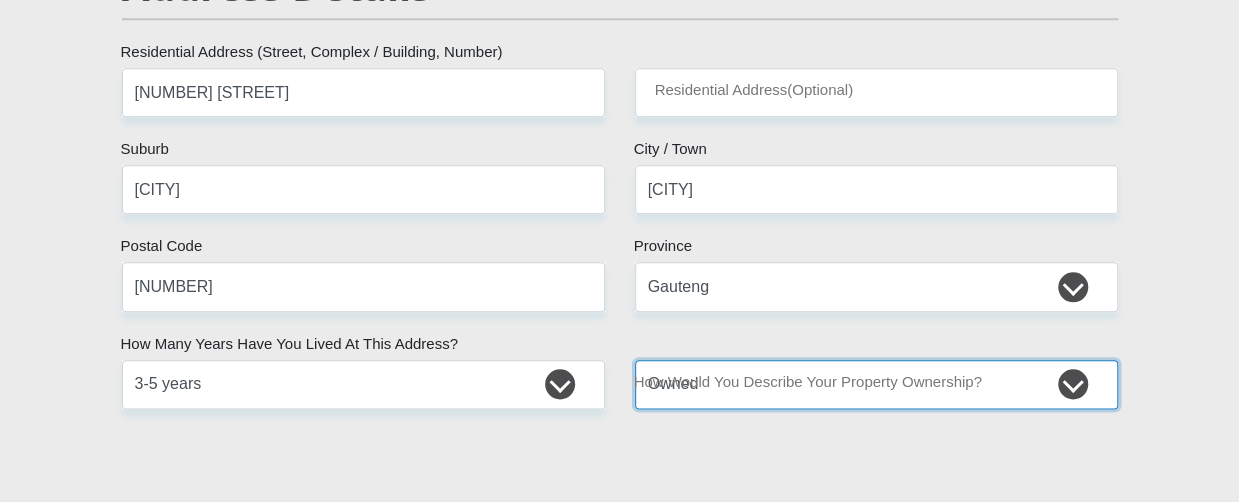 click on "Owned
Rented
Family Owned
Company Dwelling" at bounding box center [876, 384] 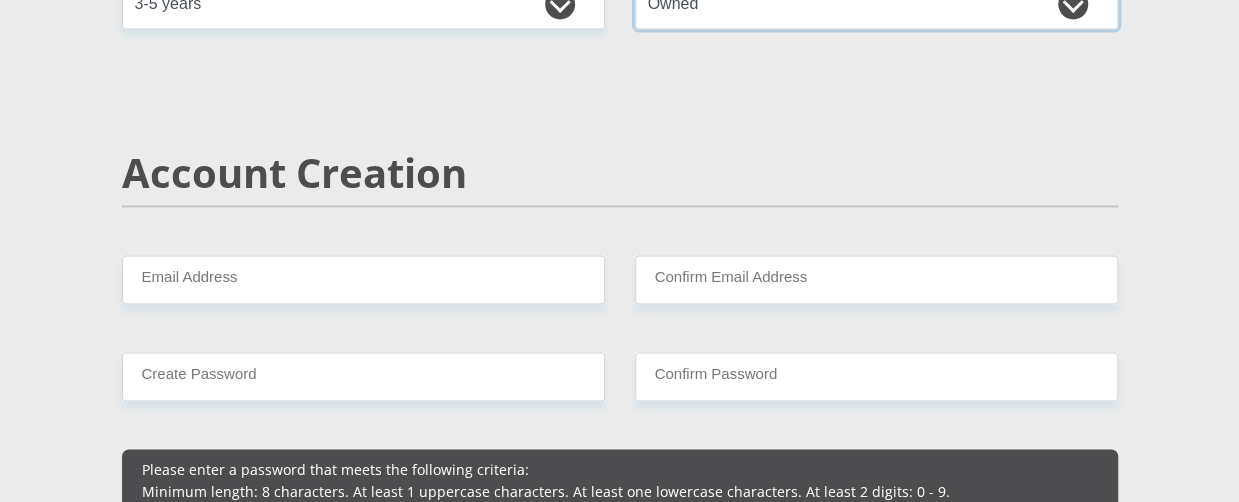 scroll, scrollTop: 1400, scrollLeft: 0, axis: vertical 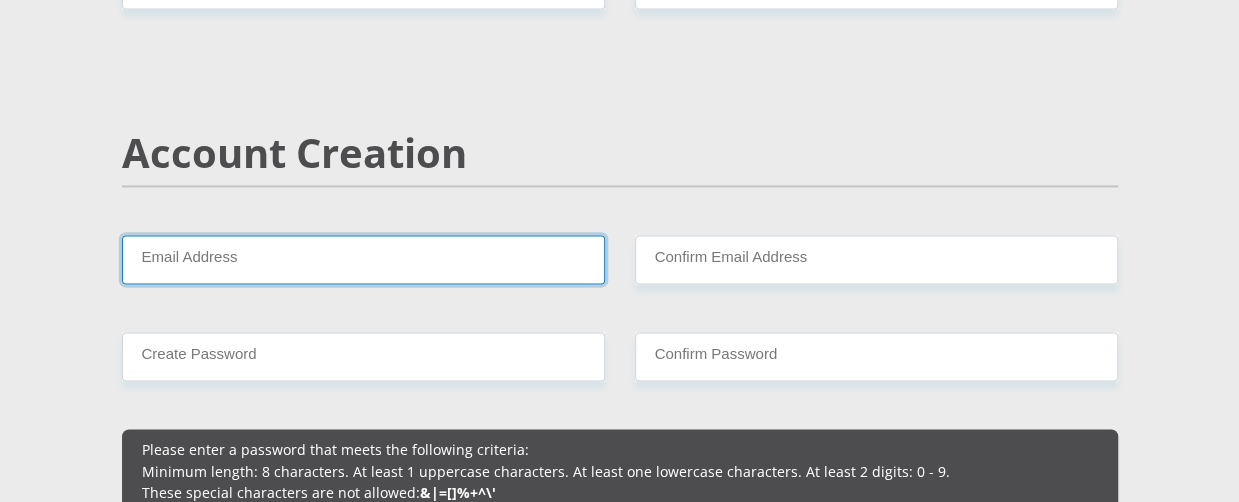 click on "Email Address" at bounding box center (363, 259) 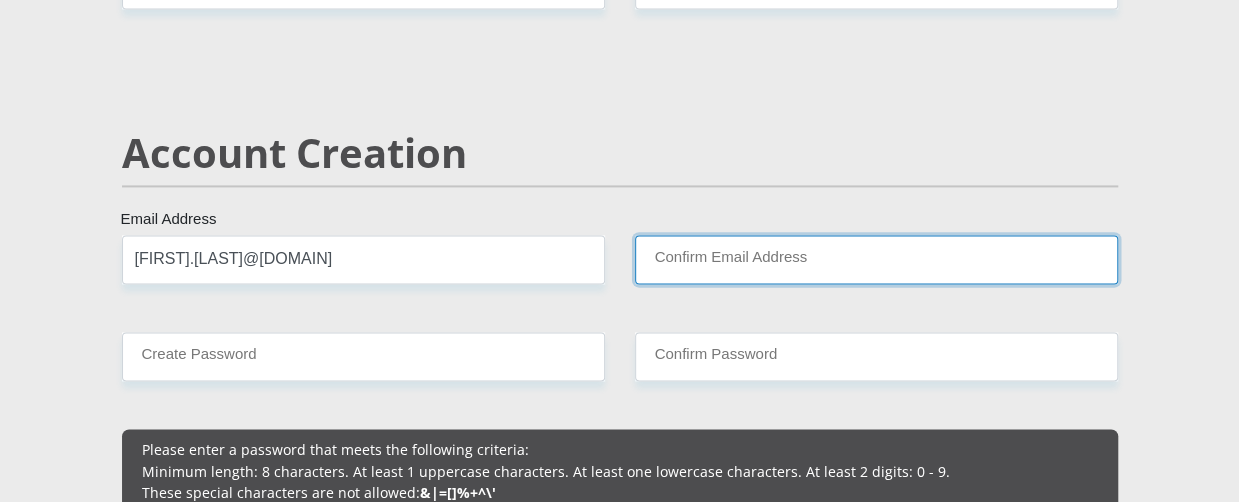 type on "[FIRST].[LAST]@[DOMAIN]" 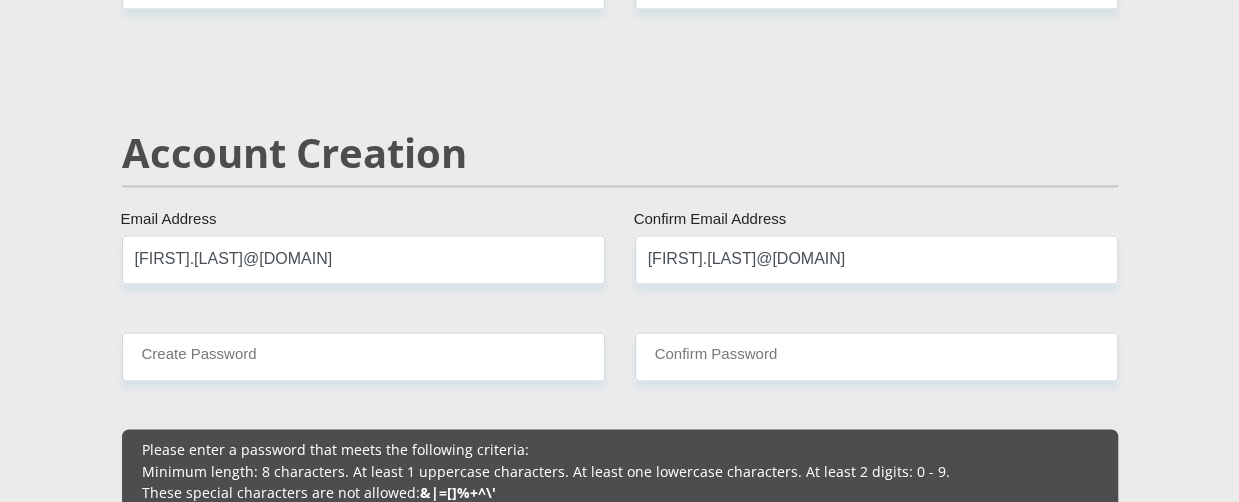 type 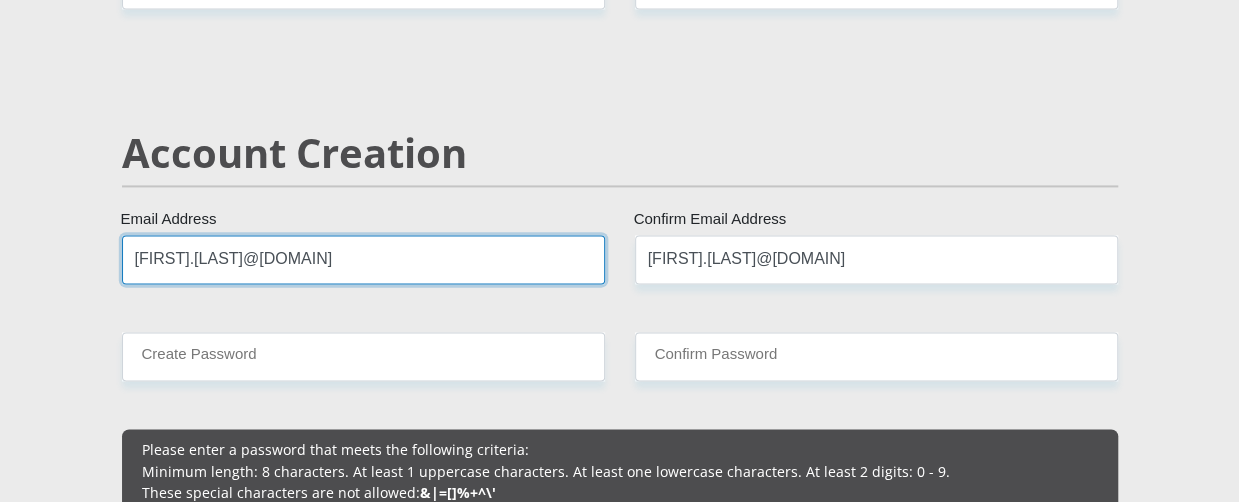 type 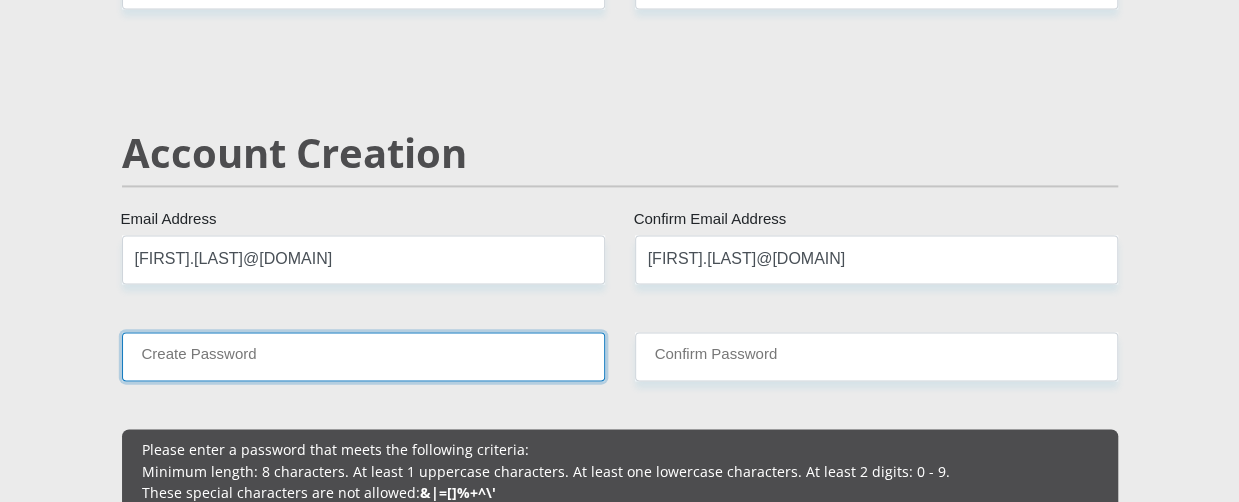 click on "Create Password" at bounding box center (363, 356) 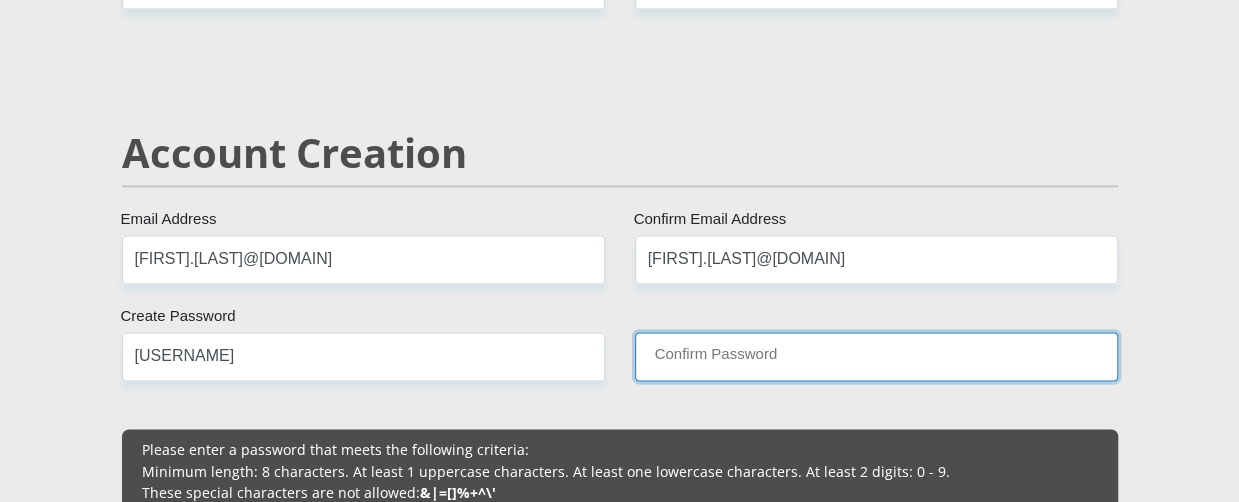 click on "Confirm Password" at bounding box center (876, 356) 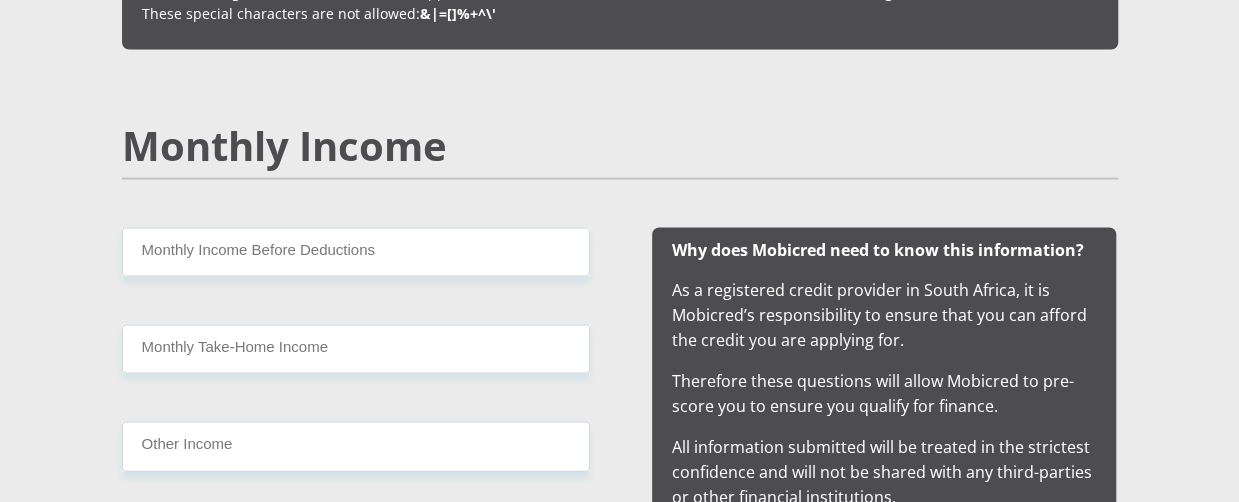 scroll, scrollTop: 1900, scrollLeft: 0, axis: vertical 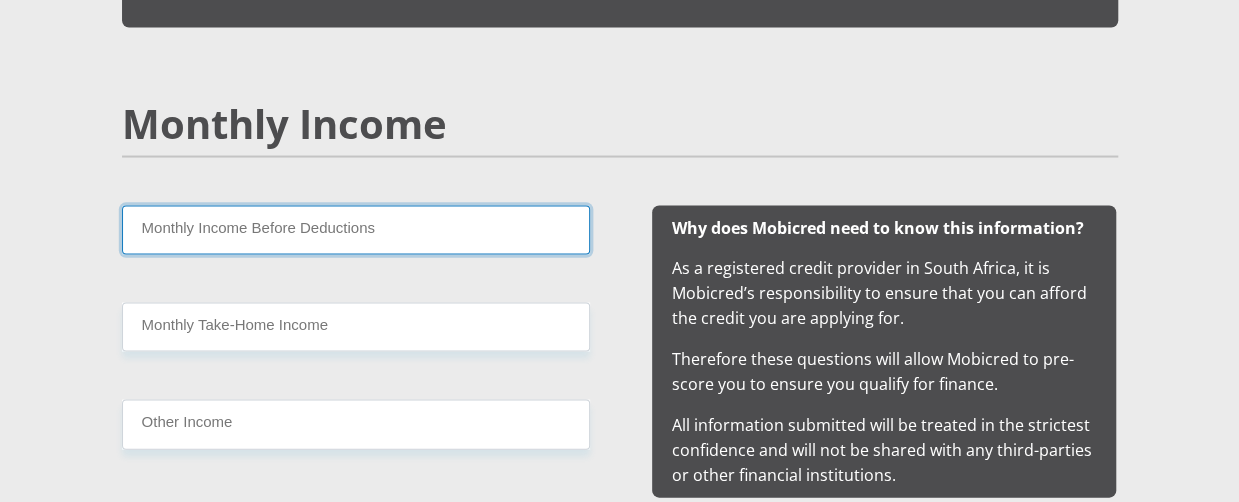 click on "Monthly Income Before Deductions" at bounding box center [356, 230] 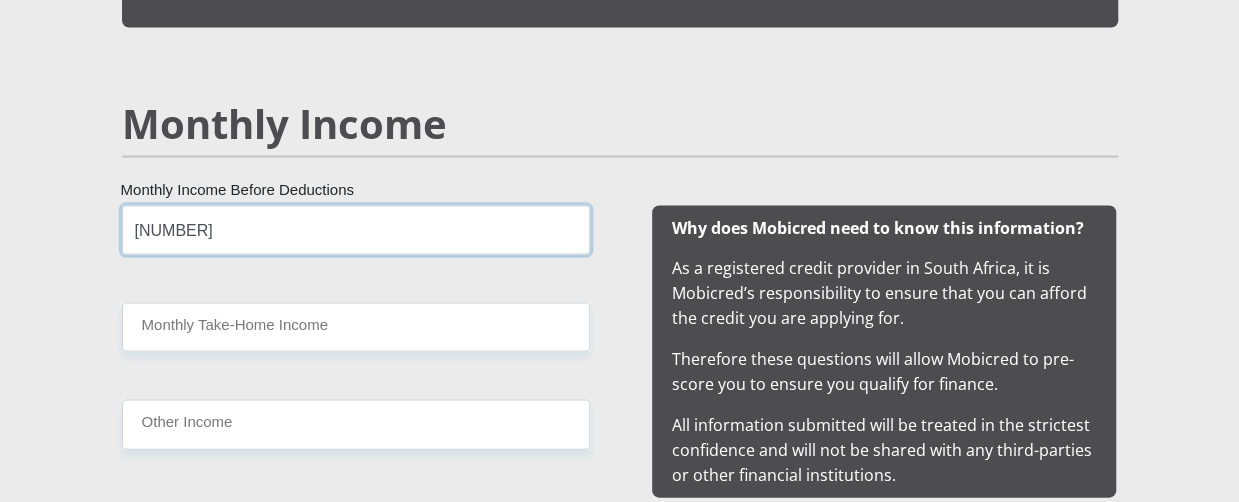 type on "[NUMBER]" 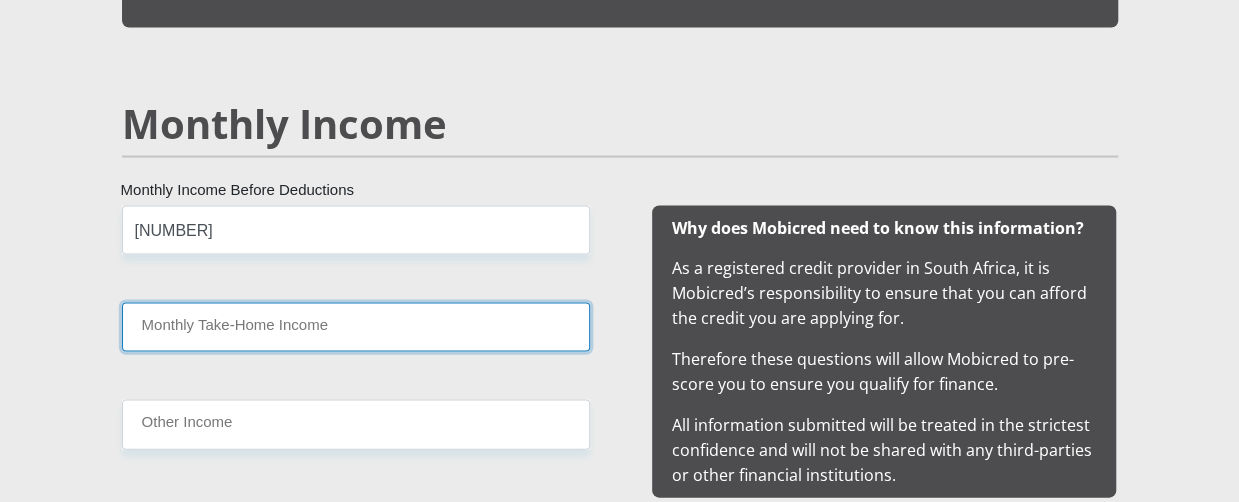 click on "Monthly Take-Home Income" at bounding box center (356, 327) 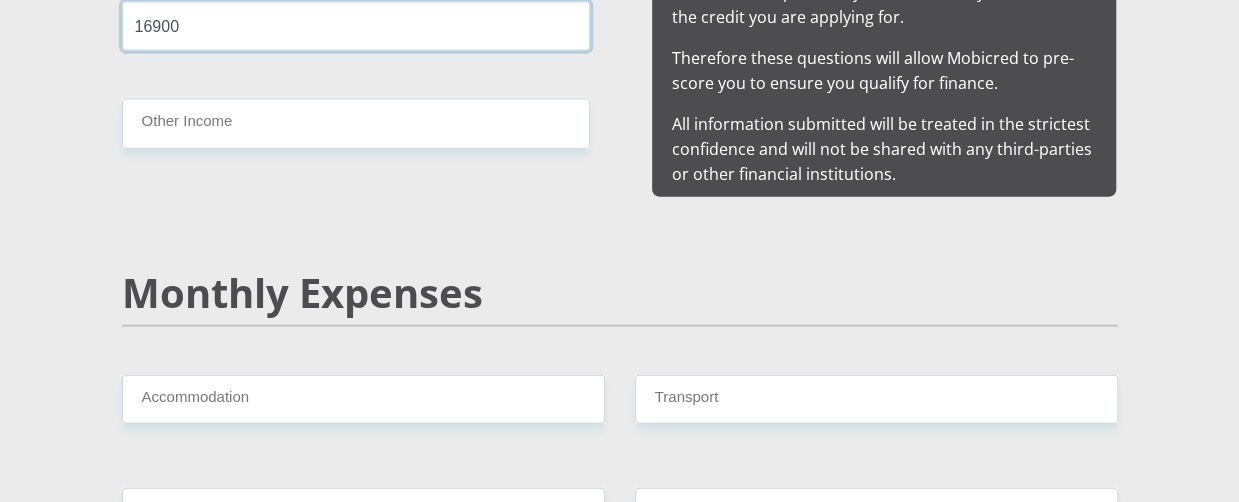scroll, scrollTop: 2300, scrollLeft: 0, axis: vertical 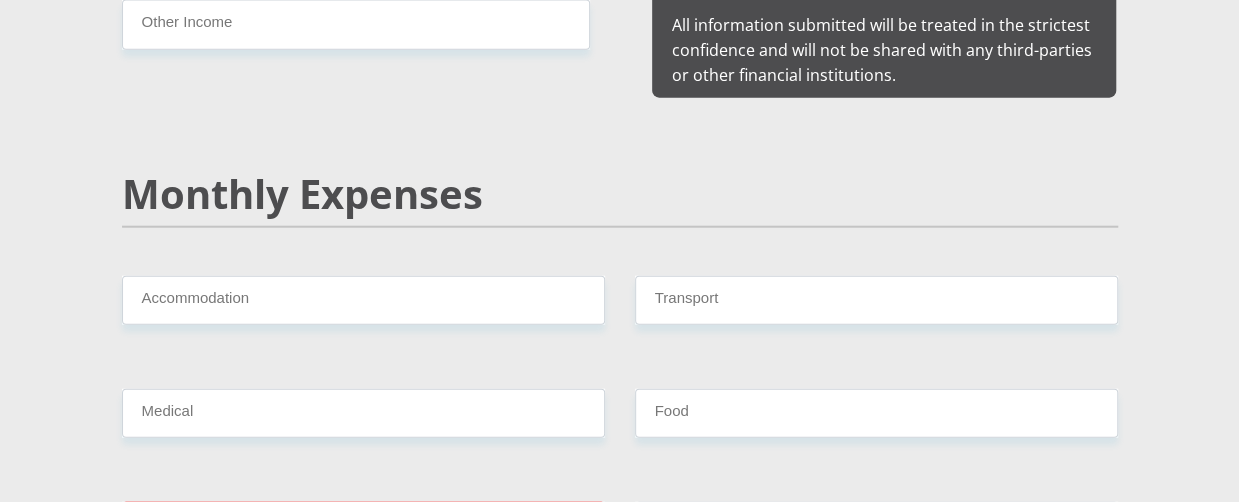 type on "16900" 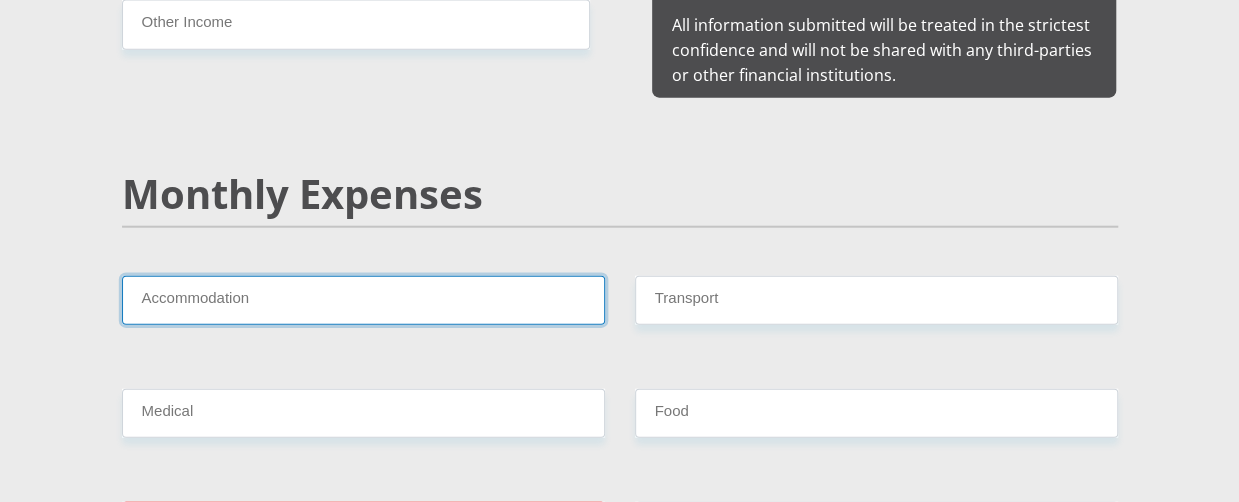 click on "Accommodation" at bounding box center (363, 300) 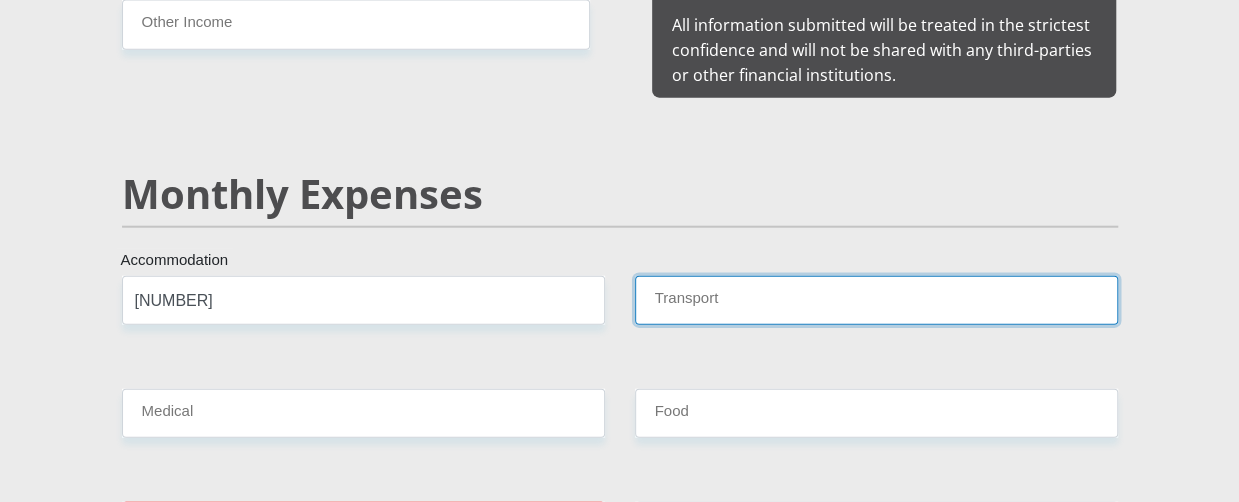 click on "Transport" at bounding box center (876, 300) 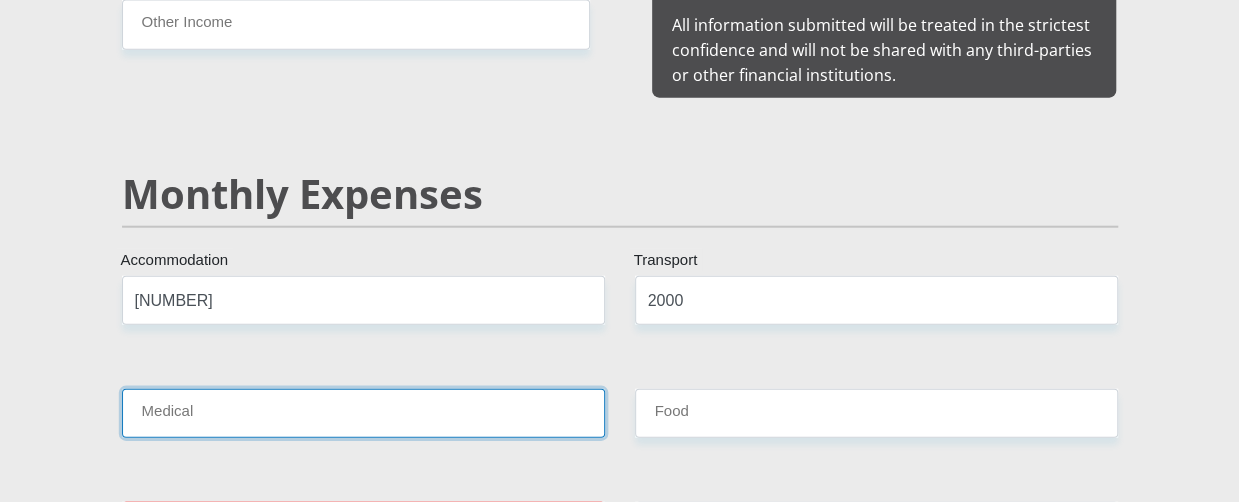 click on "Medical" at bounding box center [363, 413] 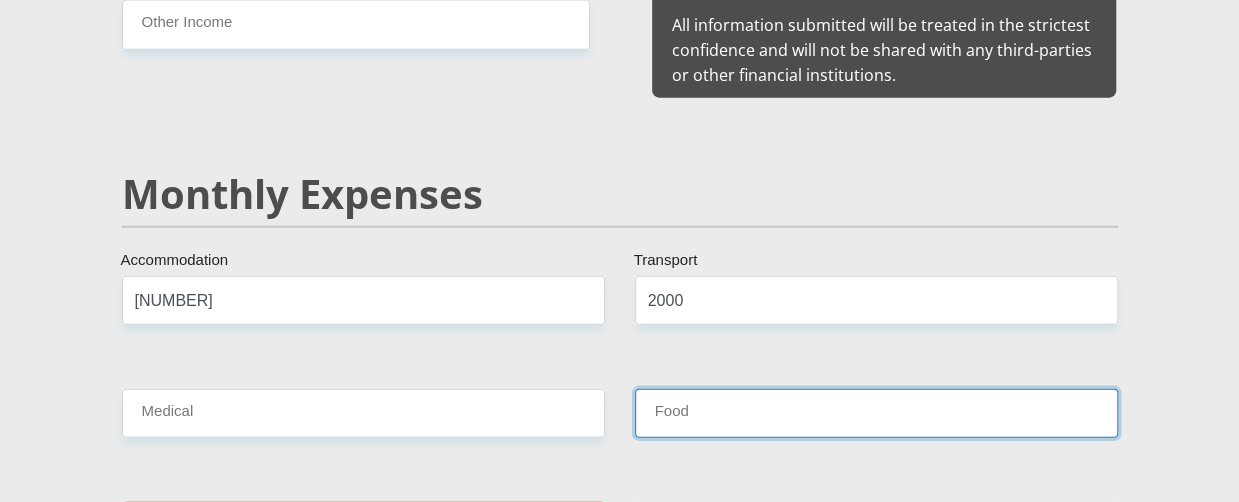 click on "Food" at bounding box center (876, 413) 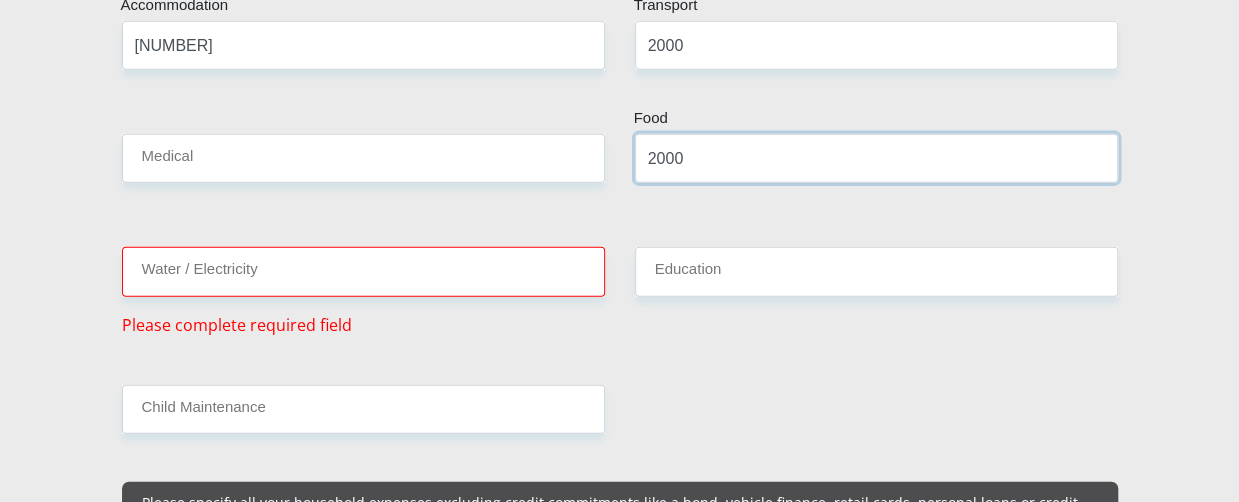scroll, scrollTop: 2600, scrollLeft: 0, axis: vertical 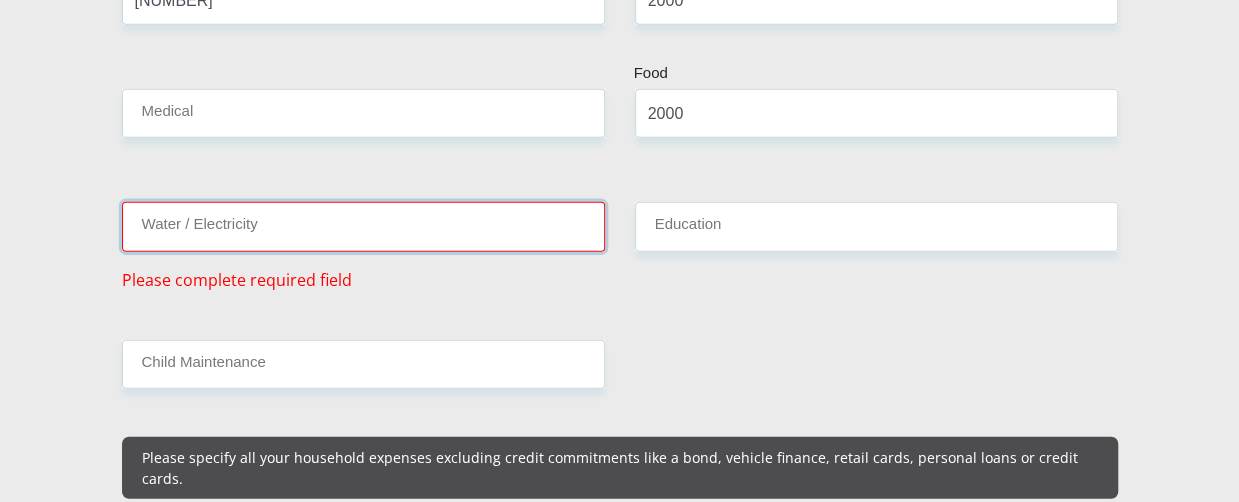 click on "Water / Electricity" at bounding box center [363, 226] 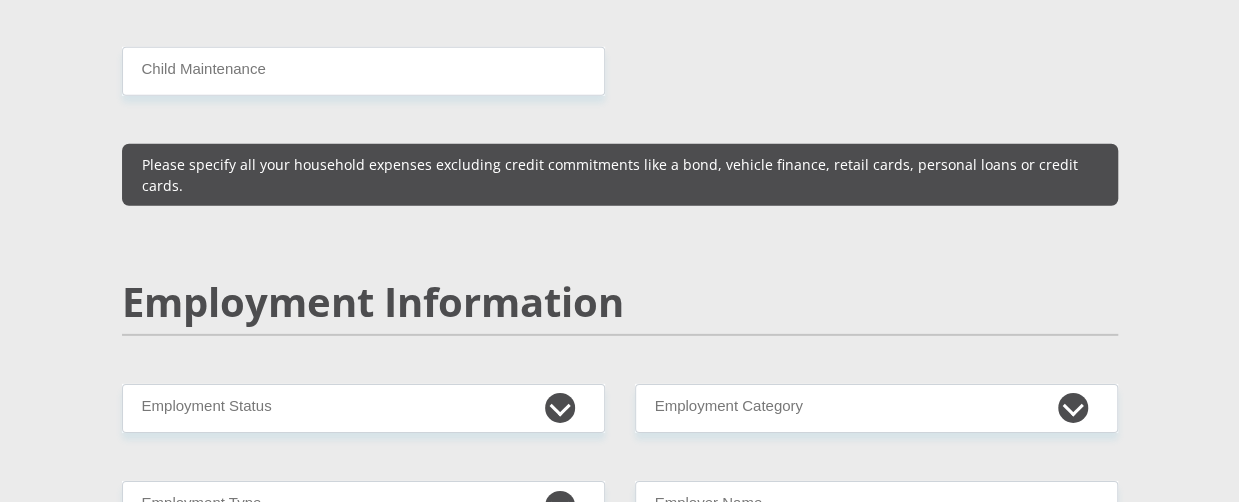 scroll, scrollTop: 2900, scrollLeft: 0, axis: vertical 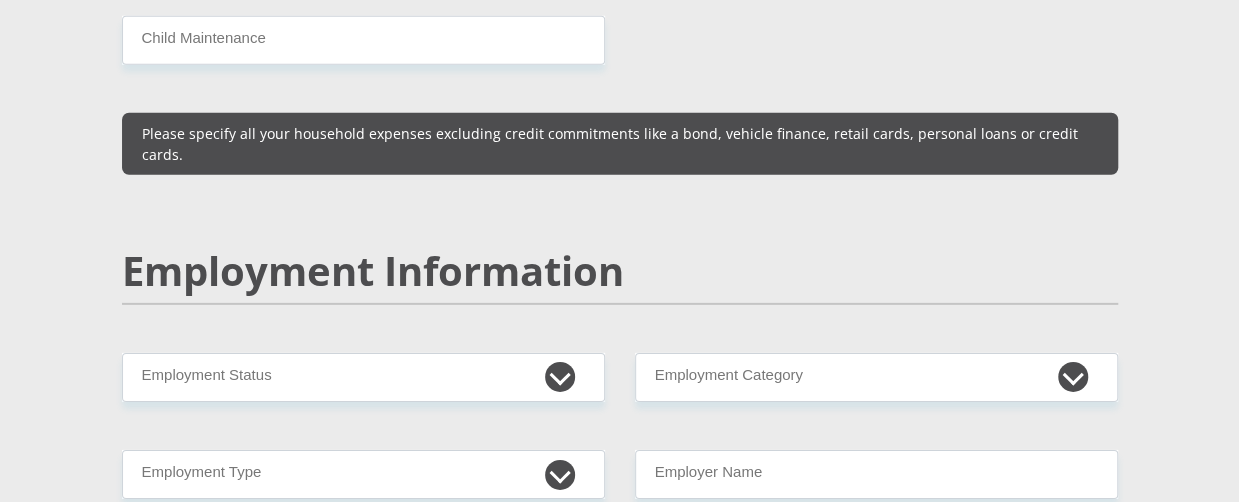 type on "1200" 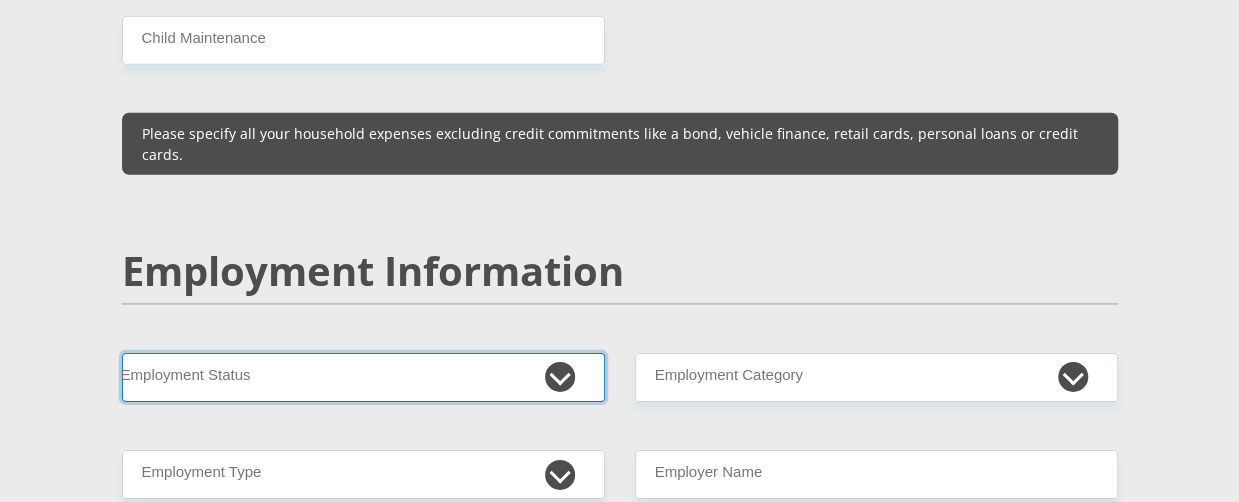click on "Permanent/Full-time
Part-time/Casual
Contract Worker
Self-Employed
Housewife
Retired
Student
Medically Boarded
Disability
Unemployed" at bounding box center (363, 377) 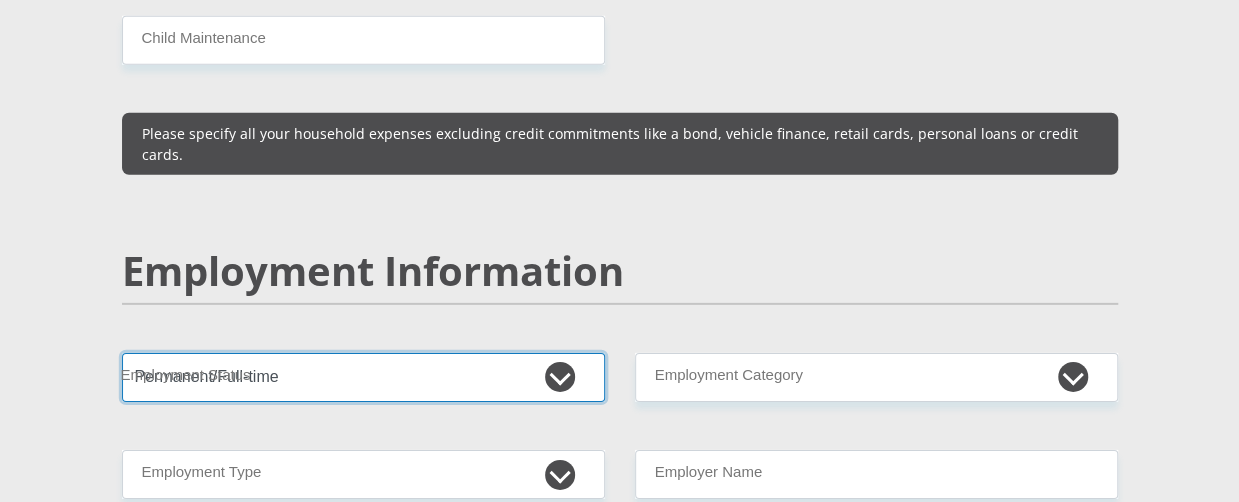 click on "Permanent/Full-time
Part-time/Casual
Contract Worker
Self-Employed
Housewife
Retired
Student
Medically Boarded
Disability
Unemployed" at bounding box center [363, 377] 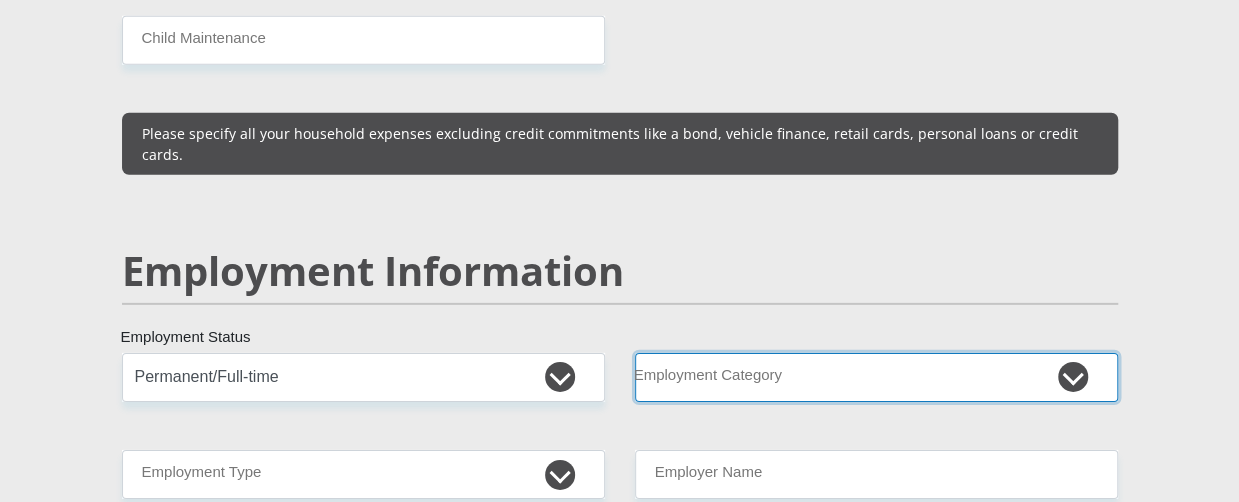 click on "AGRICULTURE
ALCOHOL & TOBACCO
CONSTRUCTION MATERIALS
METALLURGY
EQUIPMENT FOR RENEWABLE ENERGY
SPECIALIZED CONTRACTORS
CAR
GAMING (INCL. INTERNET
OTHER WHOLESALE
UNLICENSED PHARMACEUTICALS
CURRENCY EXCHANGE HOUSES
OTHER FINANCIAL INSTITUTIONS & INSURANCE
REAL ESTATE AGENTS
OIL & GAS
OTHER MATERIALS (E.G. IRON ORE)
PRECIOUS STONES & PRECIOUS METALS
POLITICAL ORGANIZATIONS
RELIGIOUS ORGANIZATIONS(NOT SECTS)
ACTI. HAVING BUSINESS DEAL WITH PUBLIC ADMINISTRATION
LAUNDROMATS" at bounding box center [876, 377] 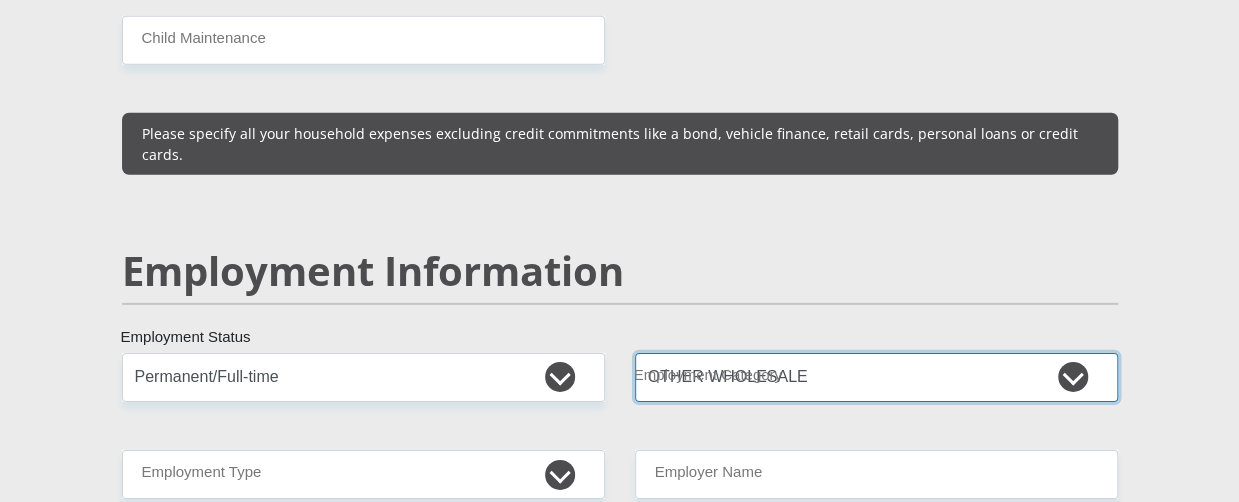 click on "AGRICULTURE
ALCOHOL & TOBACCO
CONSTRUCTION MATERIALS
METALLURGY
EQUIPMENT FOR RENEWABLE ENERGY
SPECIALIZED CONTRACTORS
CAR
GAMING (INCL. INTERNET
OTHER WHOLESALE
UNLICENSED PHARMACEUTICALS
CURRENCY EXCHANGE HOUSES
OTHER FINANCIAL INSTITUTIONS & INSURANCE
REAL ESTATE AGENTS
OIL & GAS
OTHER MATERIALS (E.G. IRON ORE)
PRECIOUS STONES & PRECIOUS METALS
POLITICAL ORGANIZATIONS
RELIGIOUS ORGANIZATIONS(NOT SECTS)
ACTI. HAVING BUSINESS DEAL WITH PUBLIC ADMINISTRATION
LAUNDROMATS" at bounding box center [876, 377] 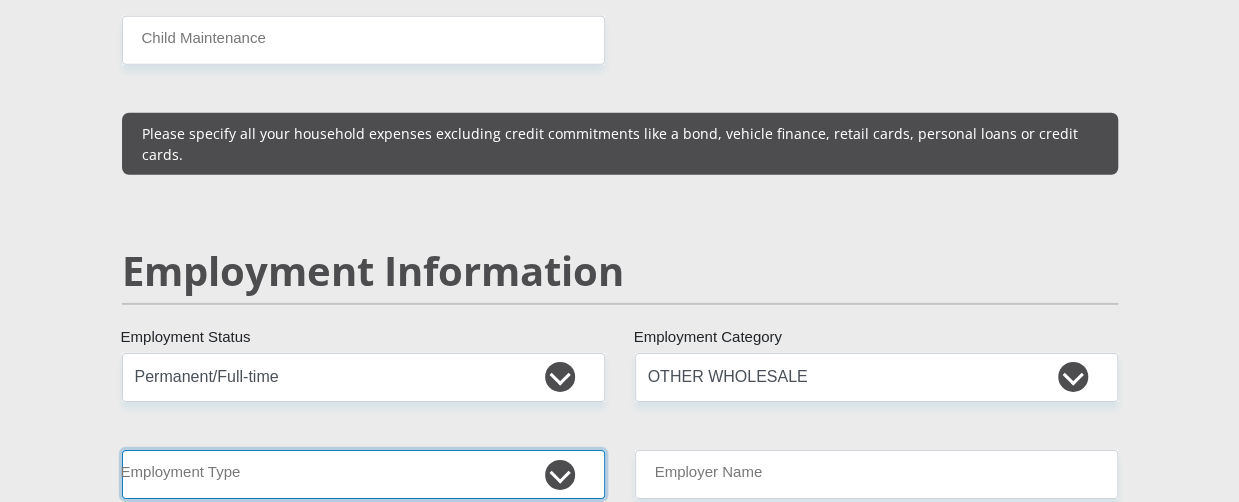 click on "College/Lecturer
Craft Seller
Creative
Driver
Executive
Farmer
Forces - Non Commissioned
Forces - Officer
Hawker
Housewife
Labourer
Licenced Professional
Manager
Miner
Non Licenced Professional
Office Staff/Clerk
Outside Worker
Pensioner
Permanent Teacher
Production/Manufacturing
Sales
Self-Employed
Semi-Professional Worker
Service Industry  Social Worker  Student" at bounding box center [363, 474] 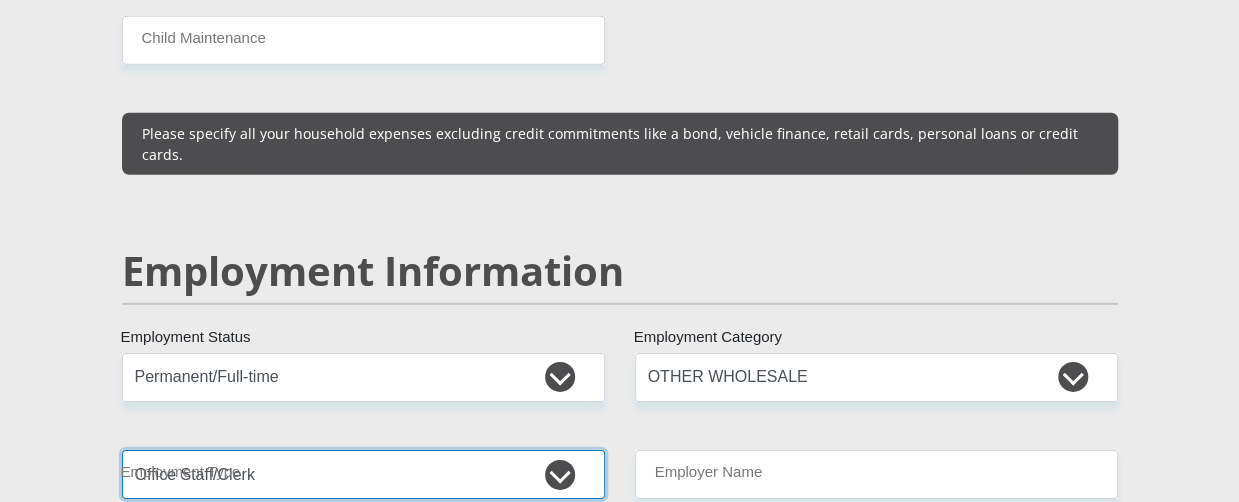 click on "College/Lecturer
Craft Seller
Creative
Driver
Executive
Farmer
Forces - Non Commissioned
Forces - Officer
Hawker
Housewife
Labourer
Licenced Professional
Manager
Miner
Non Licenced Professional
Office Staff/Clerk
Outside Worker
Pensioner
Permanent Teacher
Production/Manufacturing
Sales
Self-Employed
Semi-Professional Worker
Service Industry  Social Worker  Student" at bounding box center [363, 474] 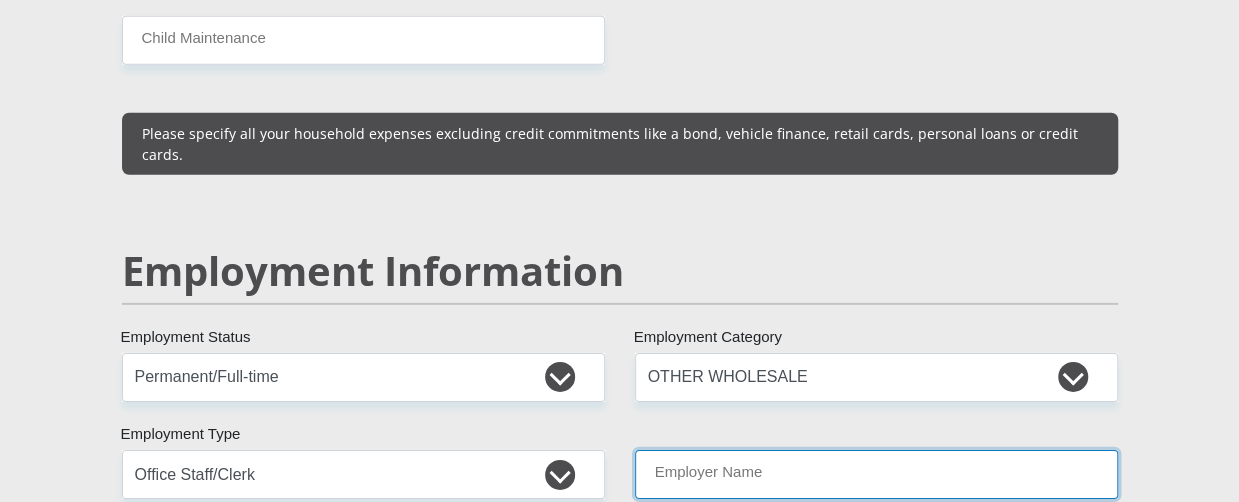 click on "Employer Name" at bounding box center [876, 474] 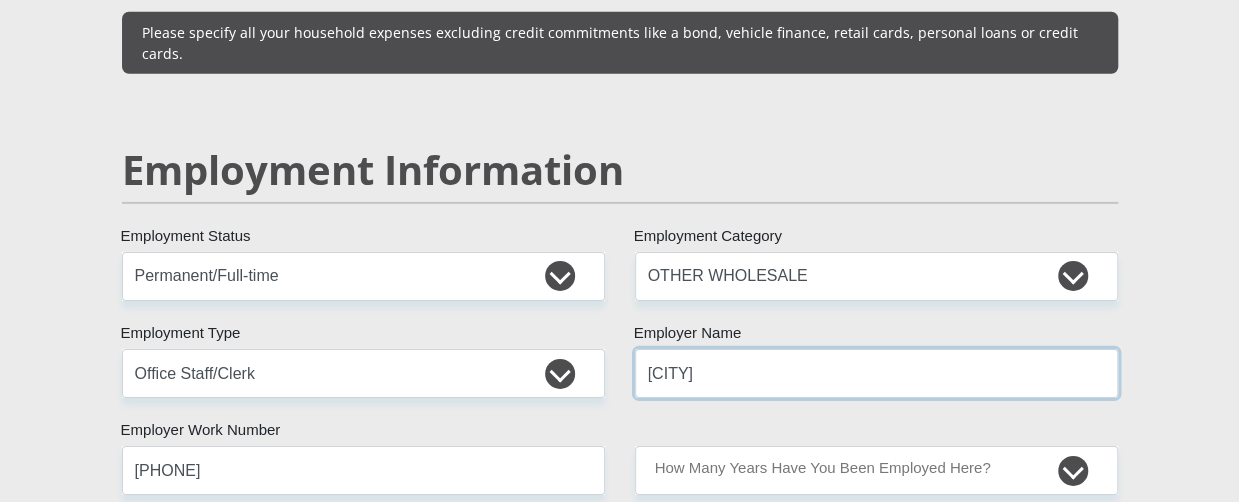 scroll, scrollTop: 3100, scrollLeft: 0, axis: vertical 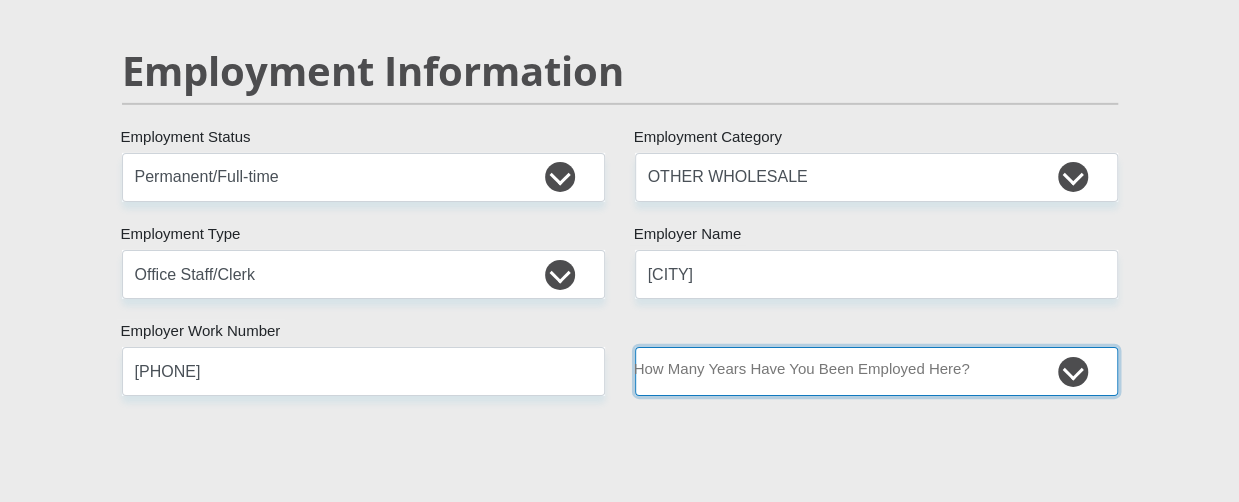 click on "less than 1 year
1-3 years
3-5 years
5+ years" at bounding box center (876, 371) 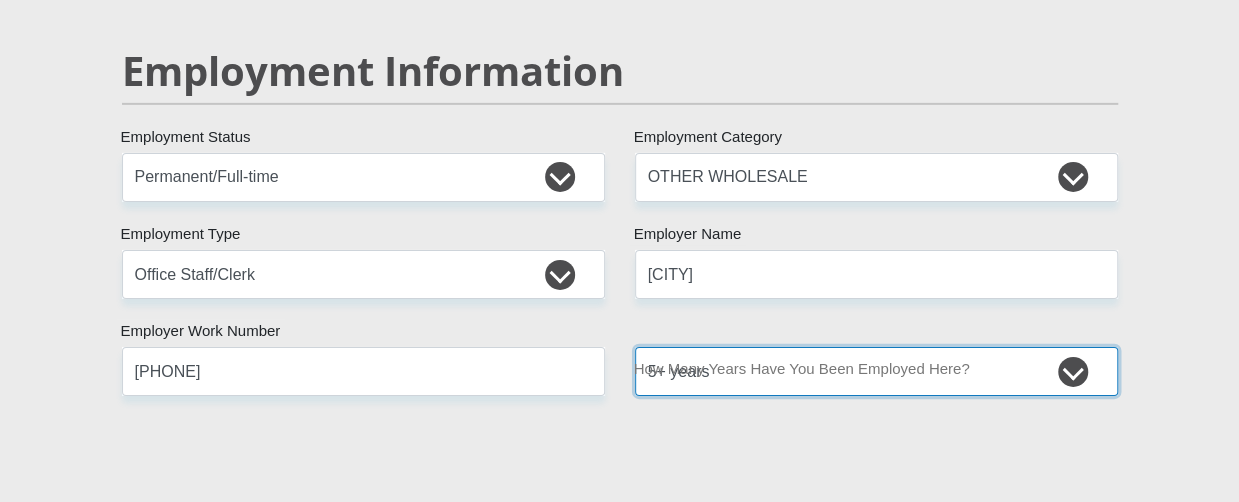 click on "less than 1 year
1-3 years
3-5 years
5+ years" at bounding box center (876, 371) 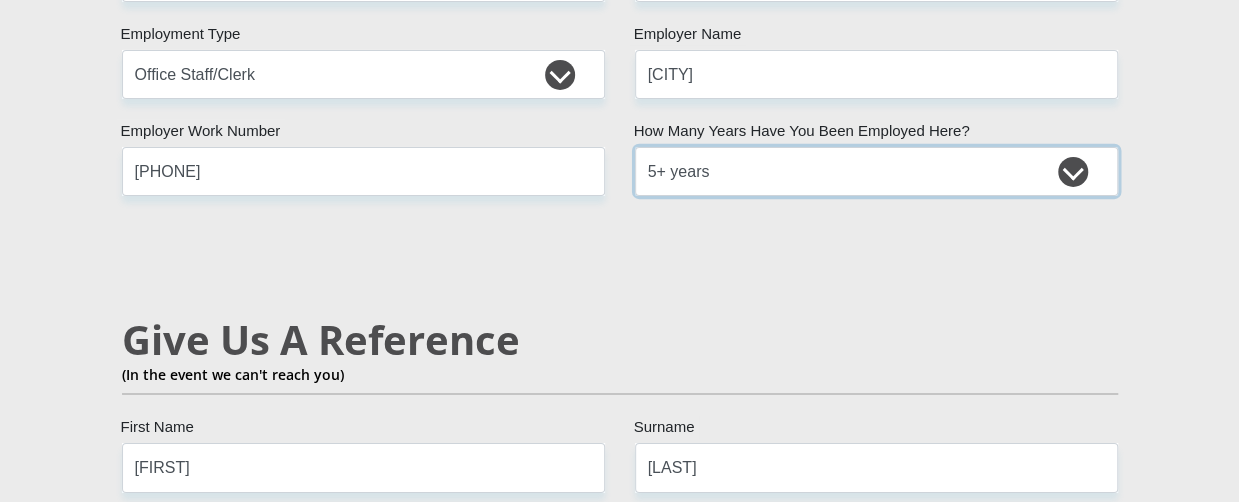 scroll, scrollTop: 3400, scrollLeft: 0, axis: vertical 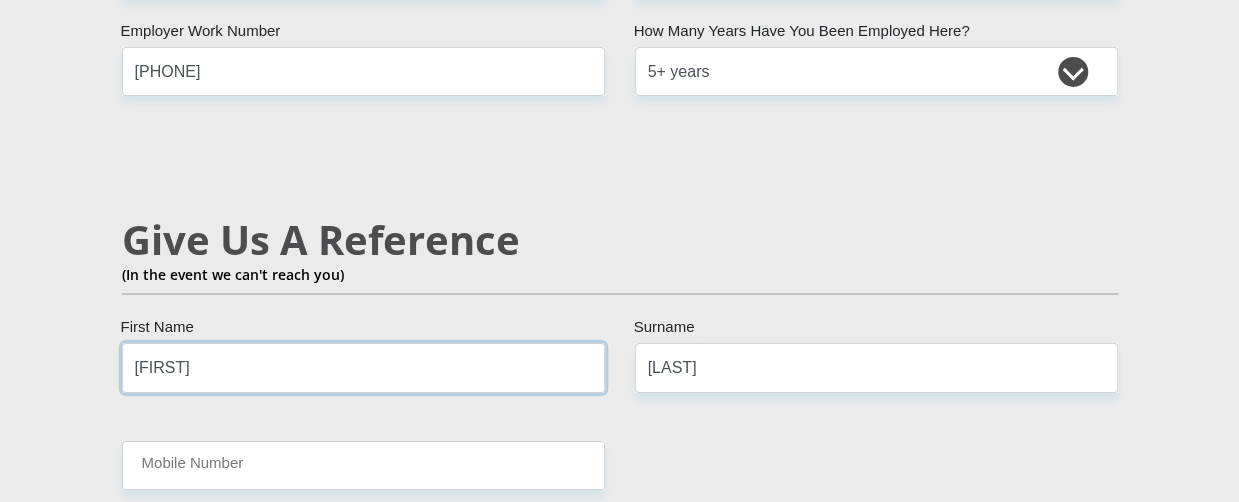 click on "[FIRST]" at bounding box center (363, 367) 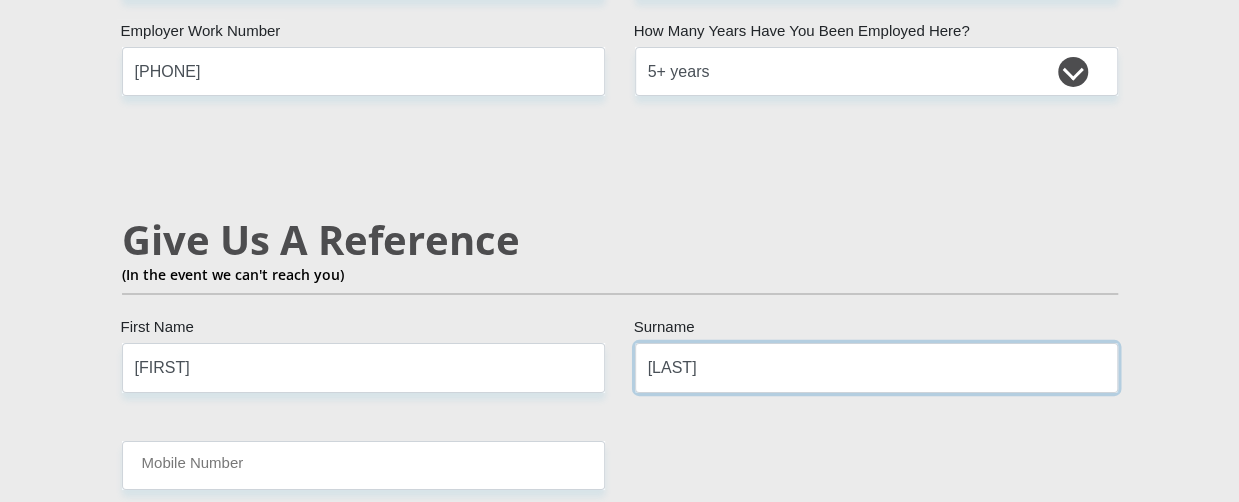drag, startPoint x: 812, startPoint y: 357, endPoint x: 588, endPoint y: 326, distance: 226.13492 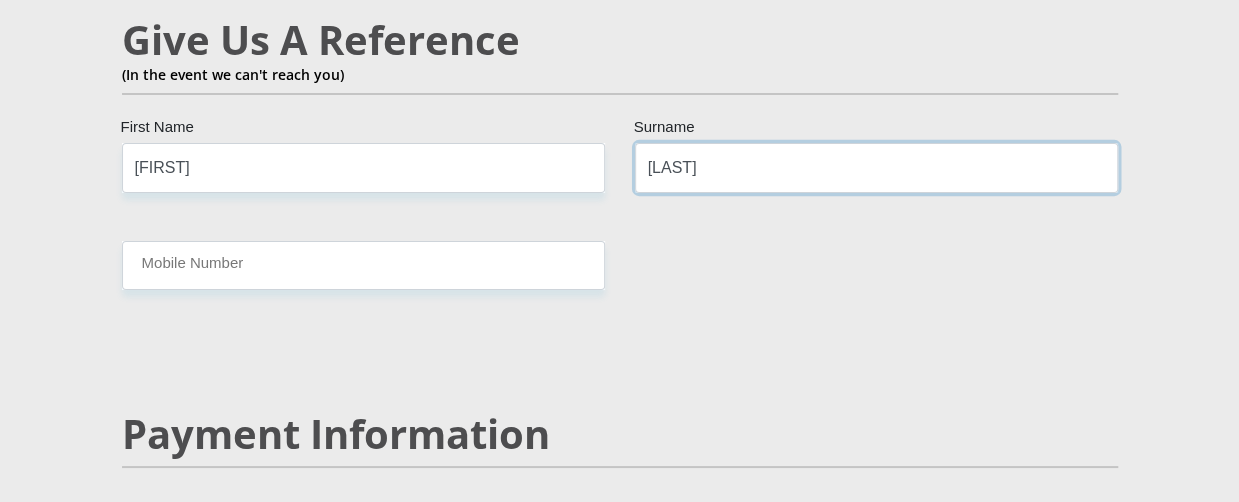 type on "[LAST]" 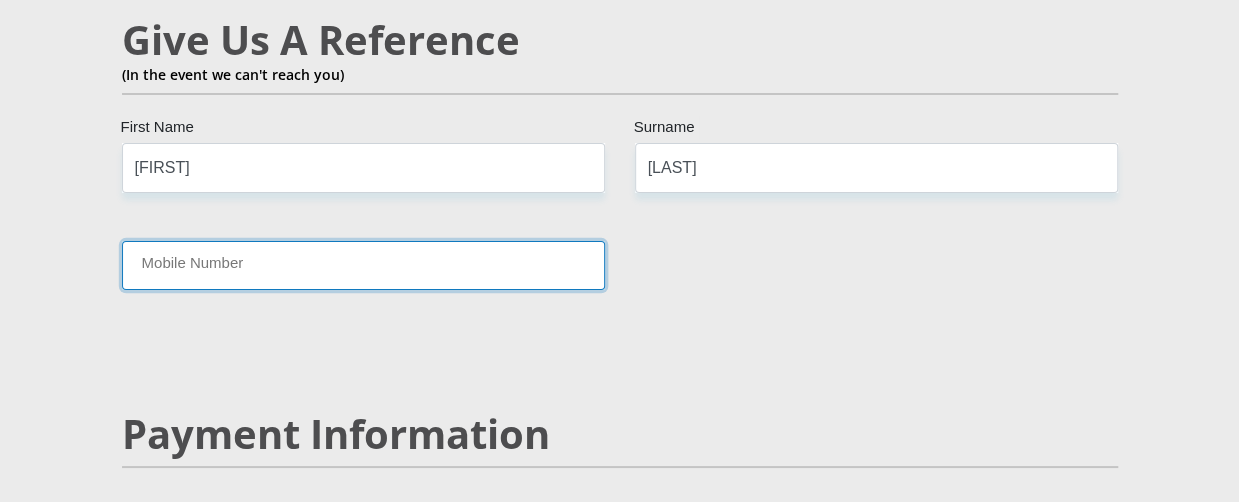 click on "Mobile Number" at bounding box center (363, 265) 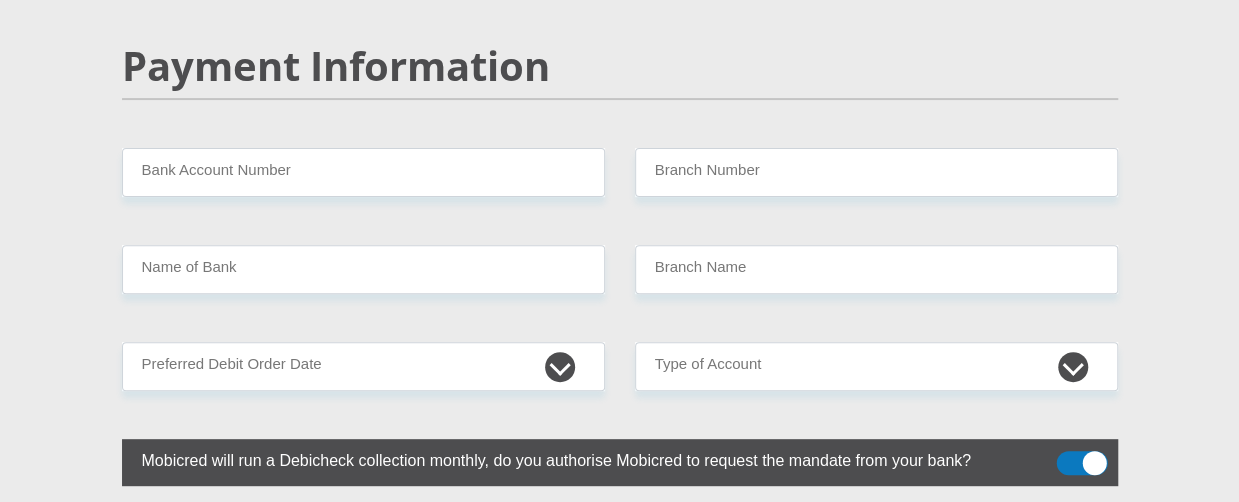 scroll, scrollTop: 4000, scrollLeft: 0, axis: vertical 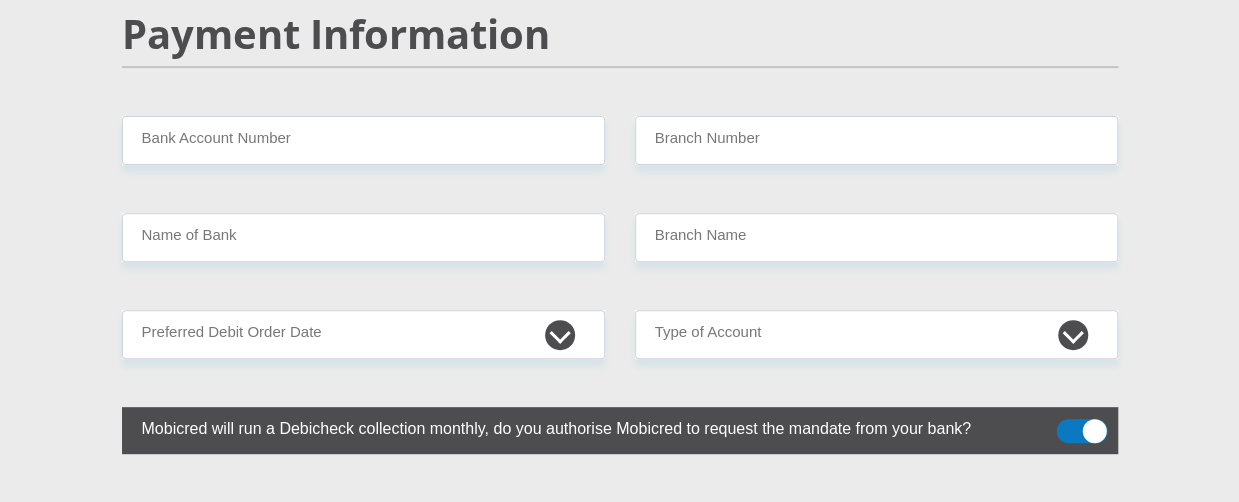 type on "[PHONE]" 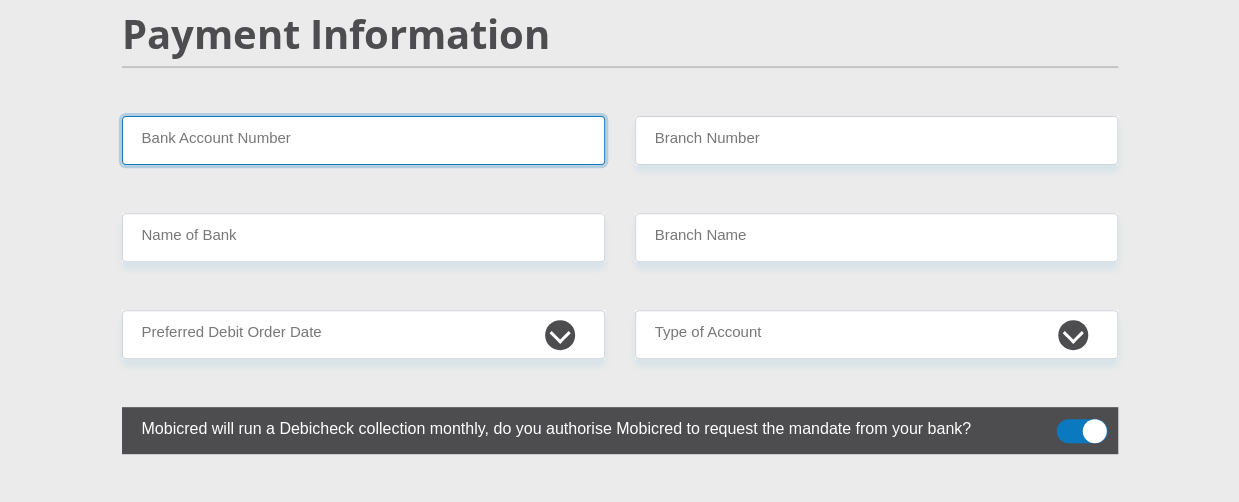 click on "Bank Account Number" at bounding box center (363, 140) 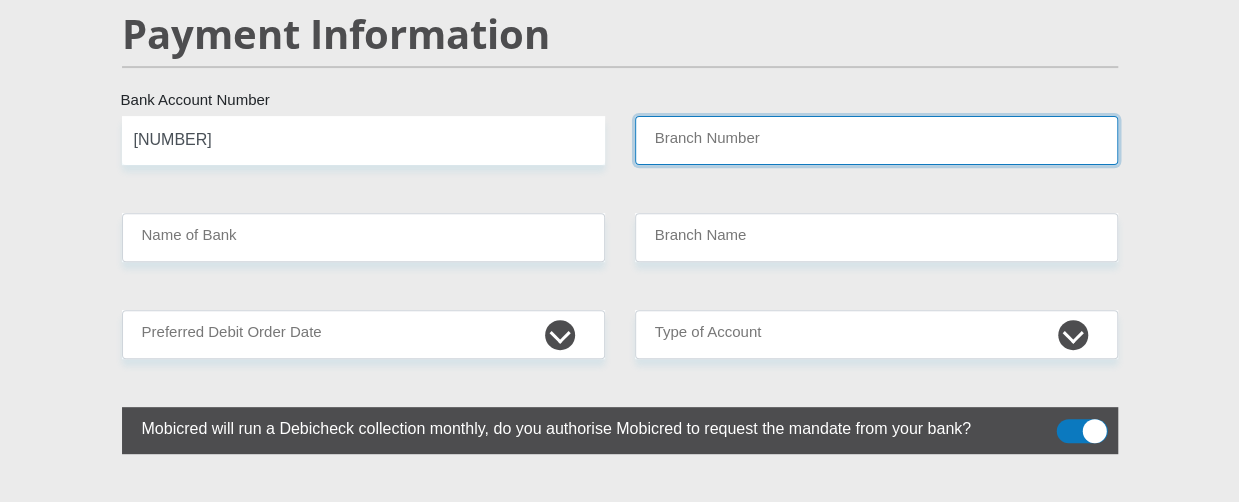 click on "Branch Number" at bounding box center (876, 140) 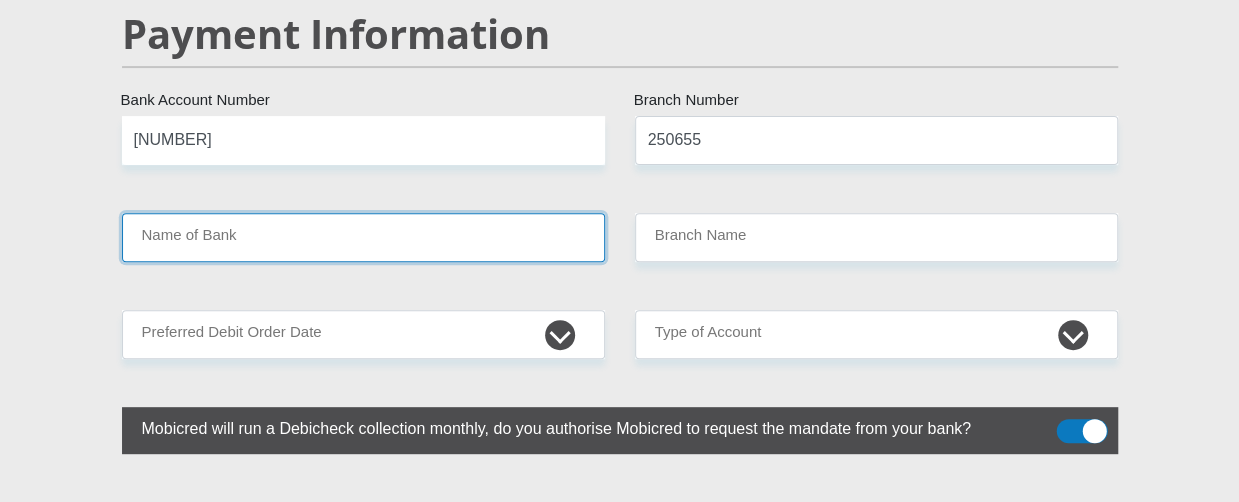 click on "Name of Bank" at bounding box center [363, 237] 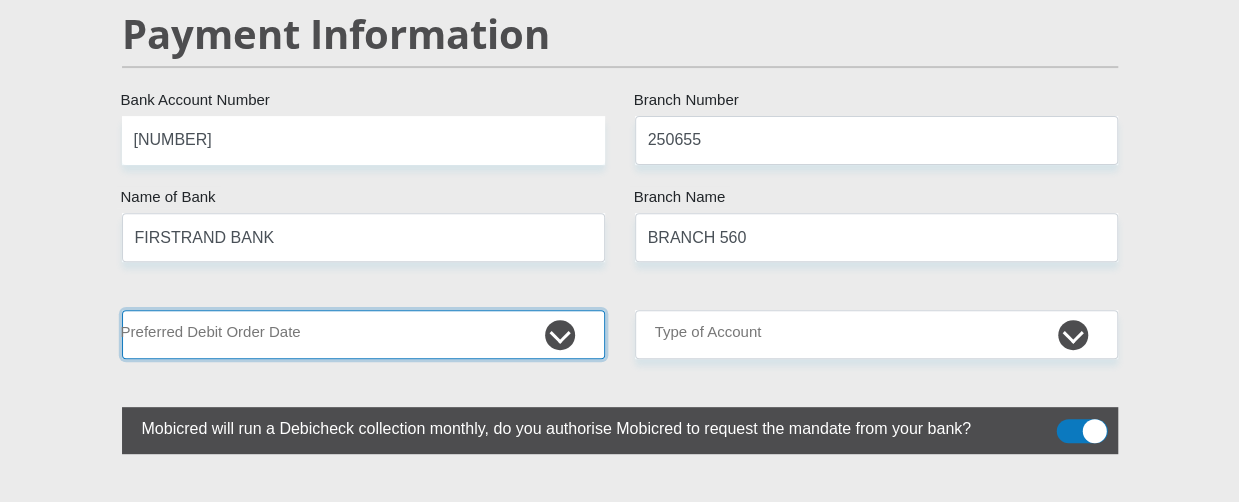 click on "1st
2nd
3rd
4th
5th
7th
18th
19th
20th
21st
22nd
23rd
24th
25th
26th
27th
28th
29th
30th" at bounding box center [363, 334] 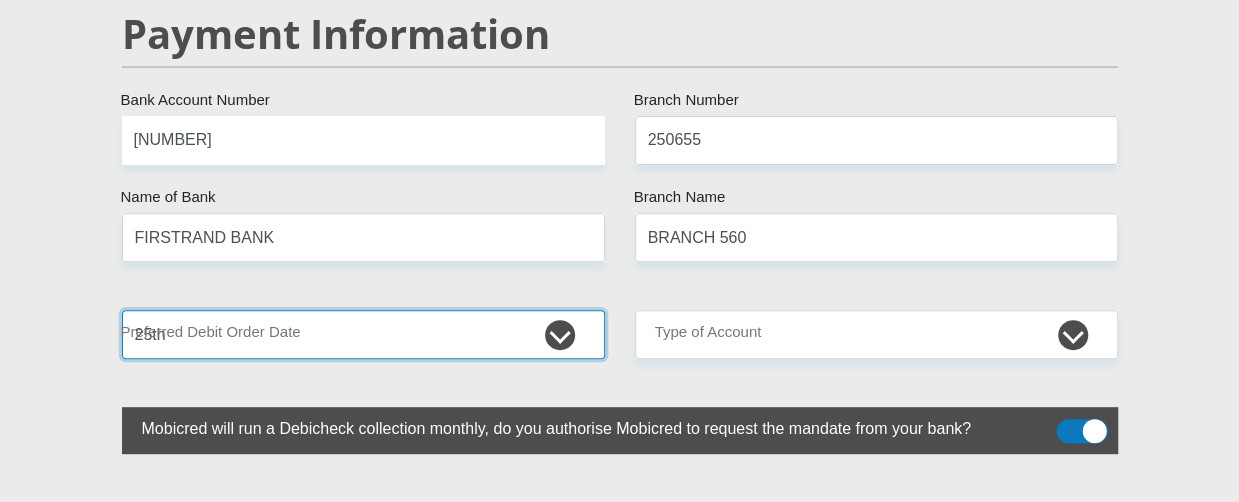 click on "1st
2nd
3rd
4th
5th
7th
18th
19th
20th
21st
22nd
23rd
24th
25th
26th
27th
28th
29th
30th" at bounding box center [363, 334] 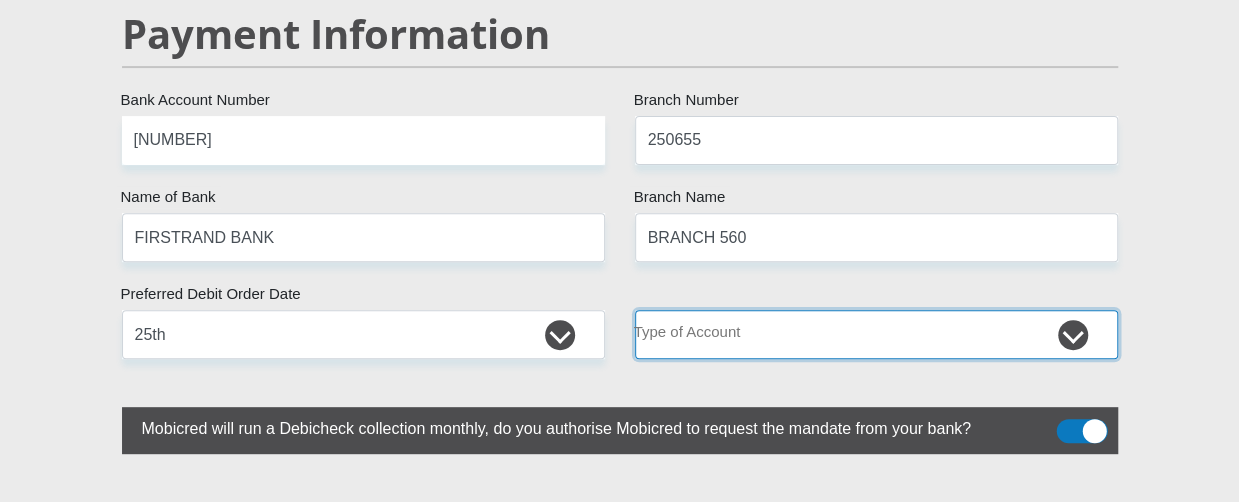 click on "Cheque
Savings" at bounding box center [876, 334] 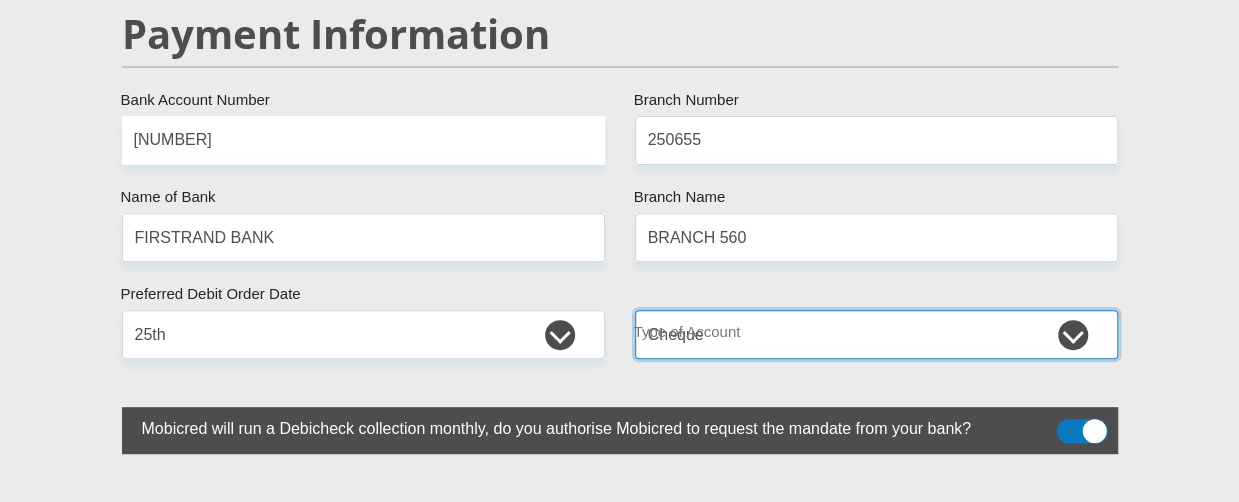 click on "Cheque
Savings" at bounding box center [876, 334] 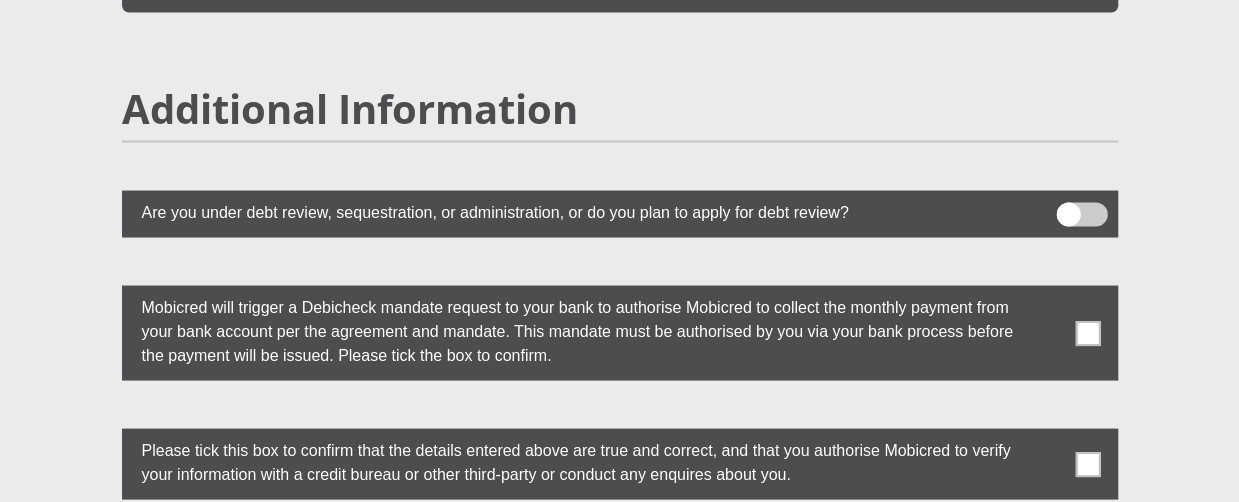 scroll, scrollTop: 5500, scrollLeft: 0, axis: vertical 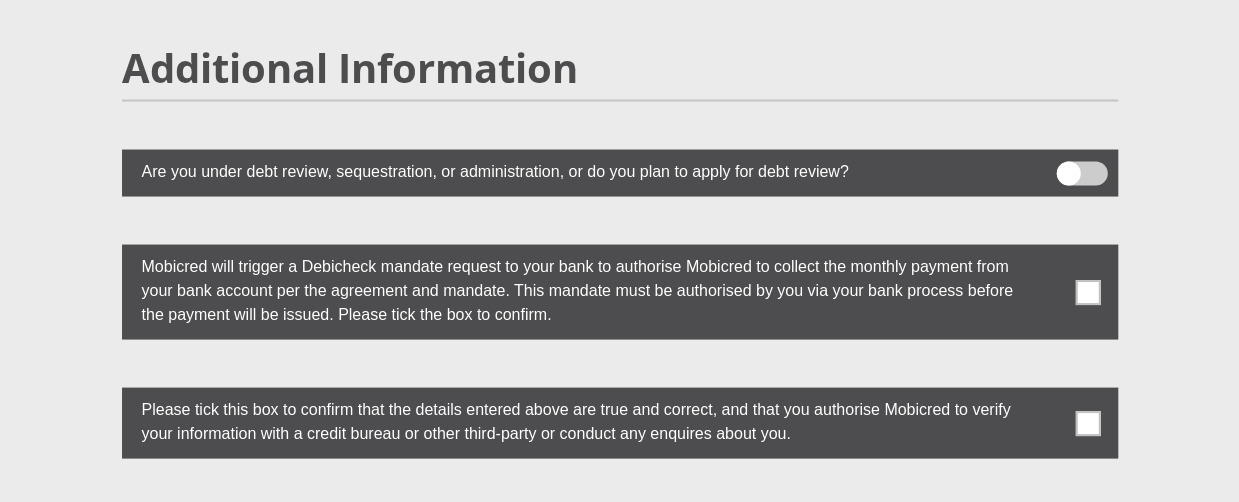 click at bounding box center (1087, 291) 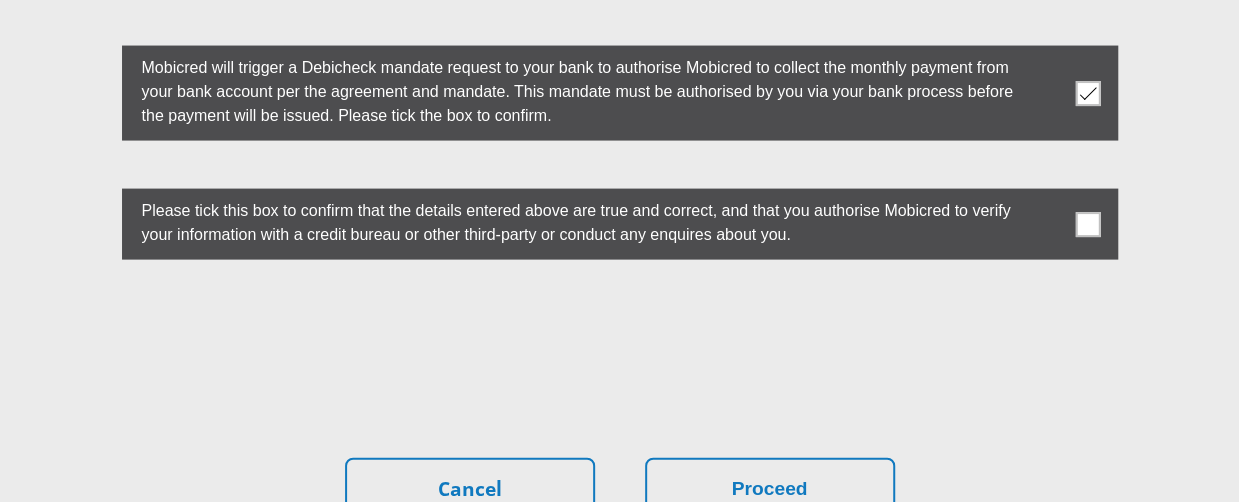 scroll, scrollTop: 5700, scrollLeft: 0, axis: vertical 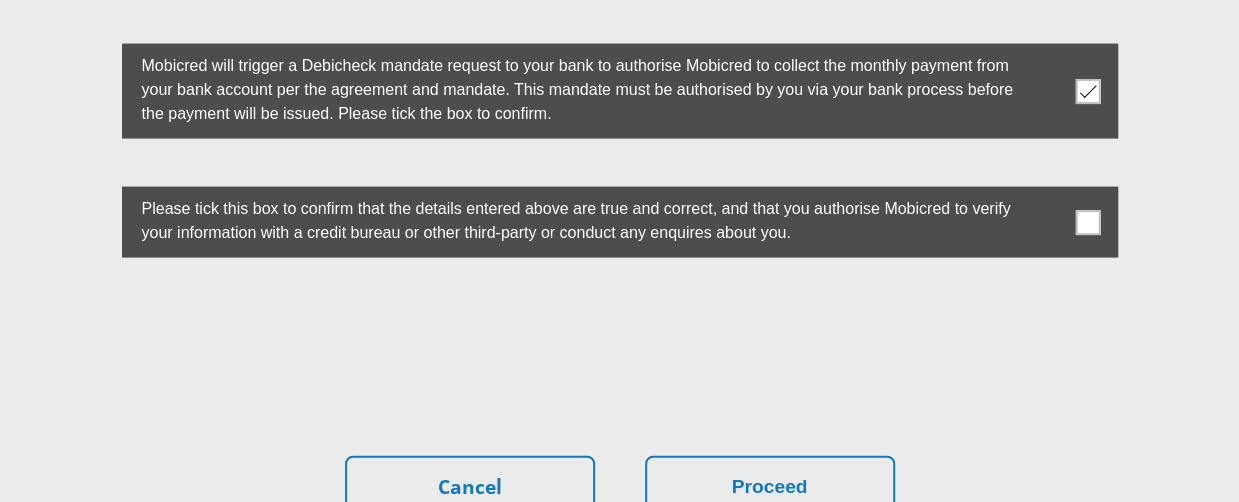 click at bounding box center (1087, 222) 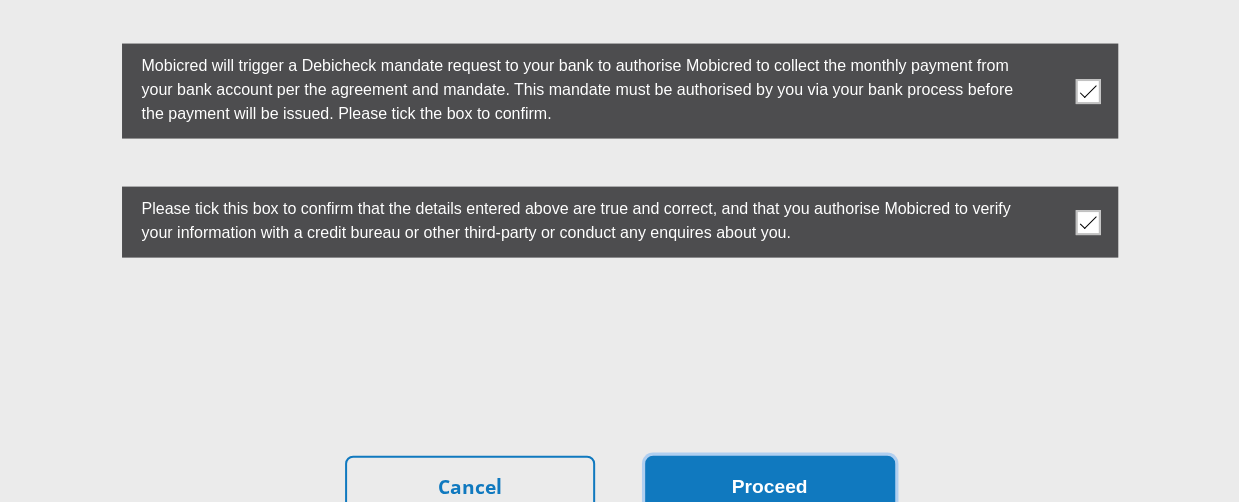 click on "Proceed" at bounding box center (770, 487) 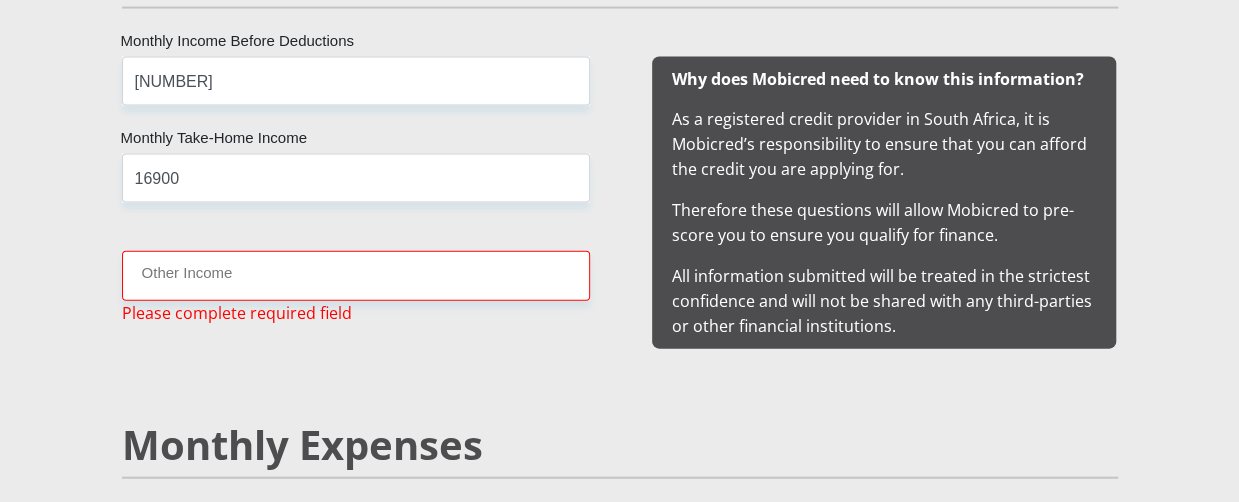 scroll, scrollTop: 2071, scrollLeft: 0, axis: vertical 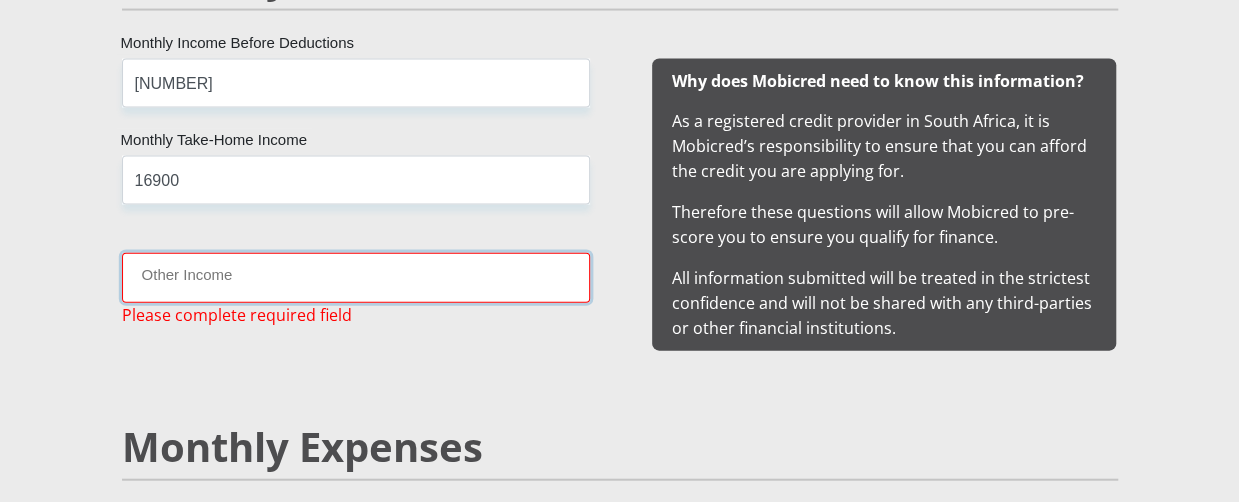 click on "Other Income" at bounding box center [356, 277] 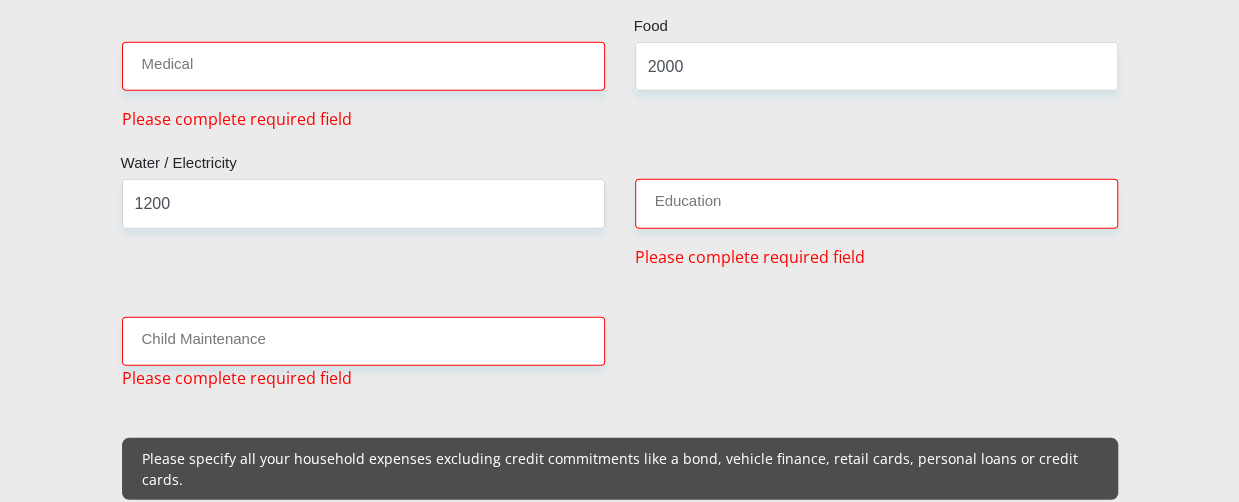 scroll, scrollTop: 2571, scrollLeft: 0, axis: vertical 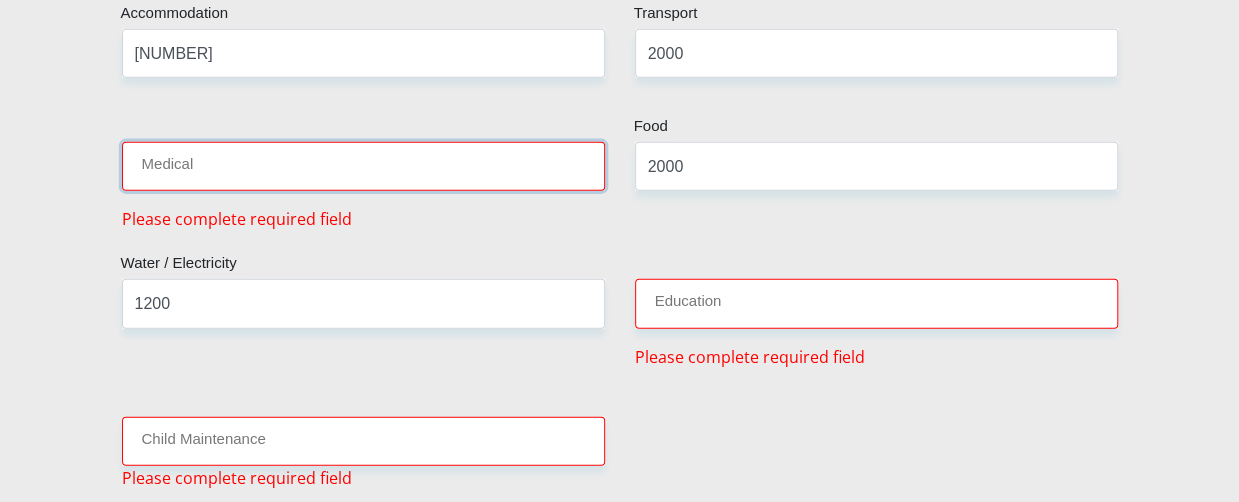 click on "Medical" at bounding box center (363, 166) 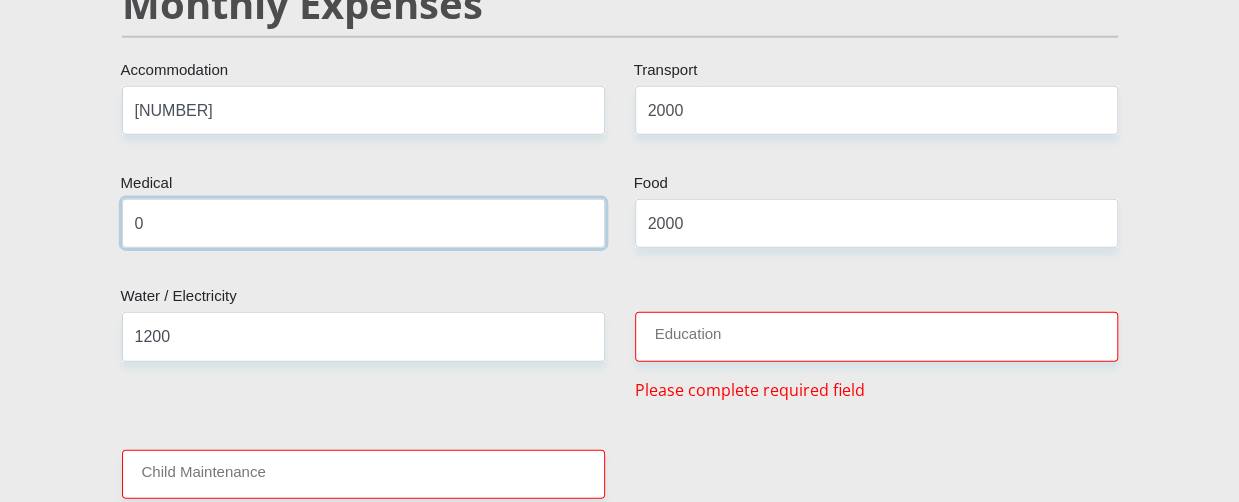 scroll, scrollTop: 2471, scrollLeft: 0, axis: vertical 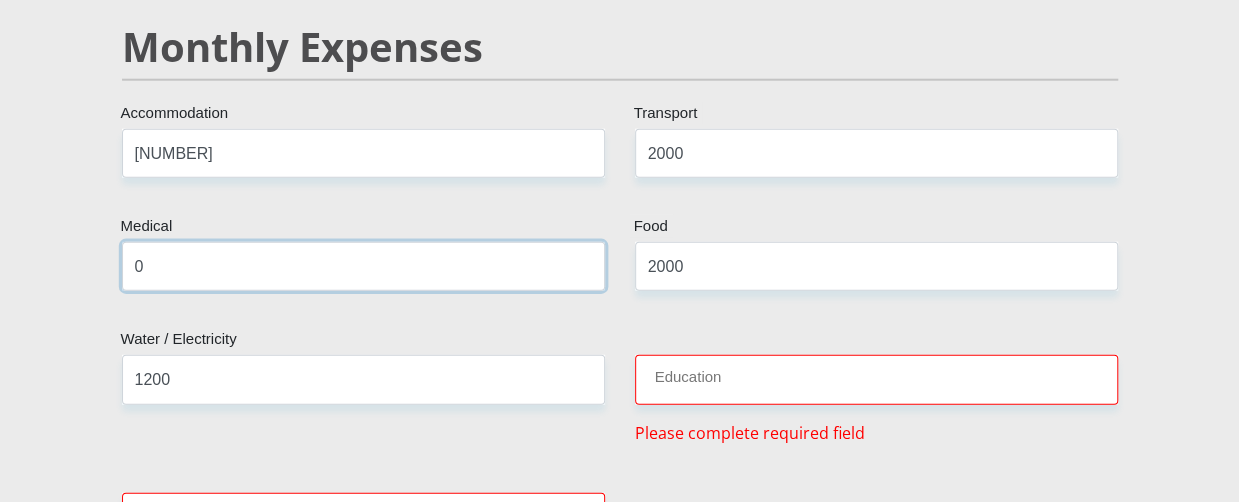 type on "0" 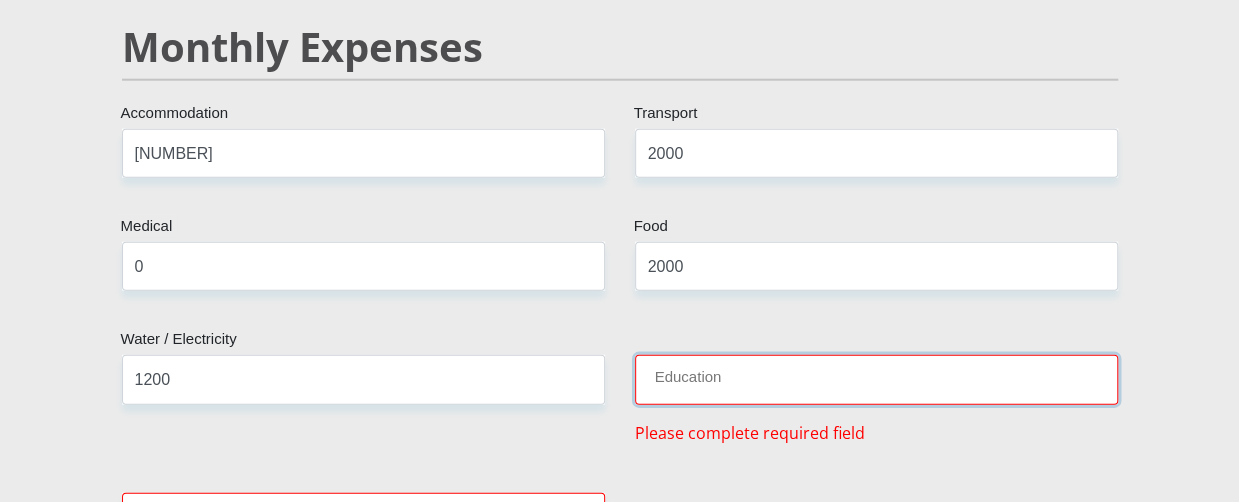 click on "Education" at bounding box center (876, 379) 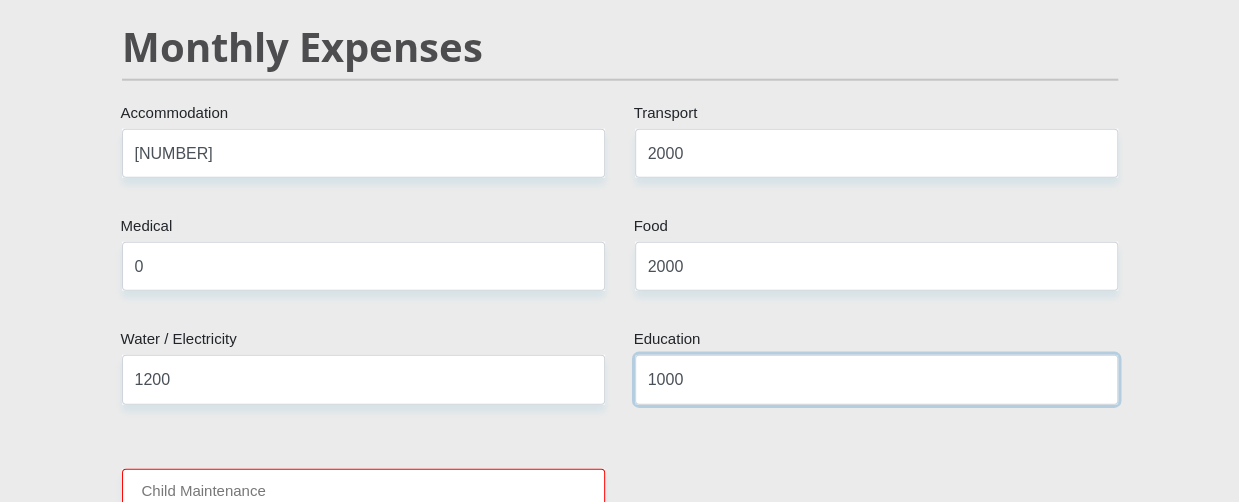 type on "1000" 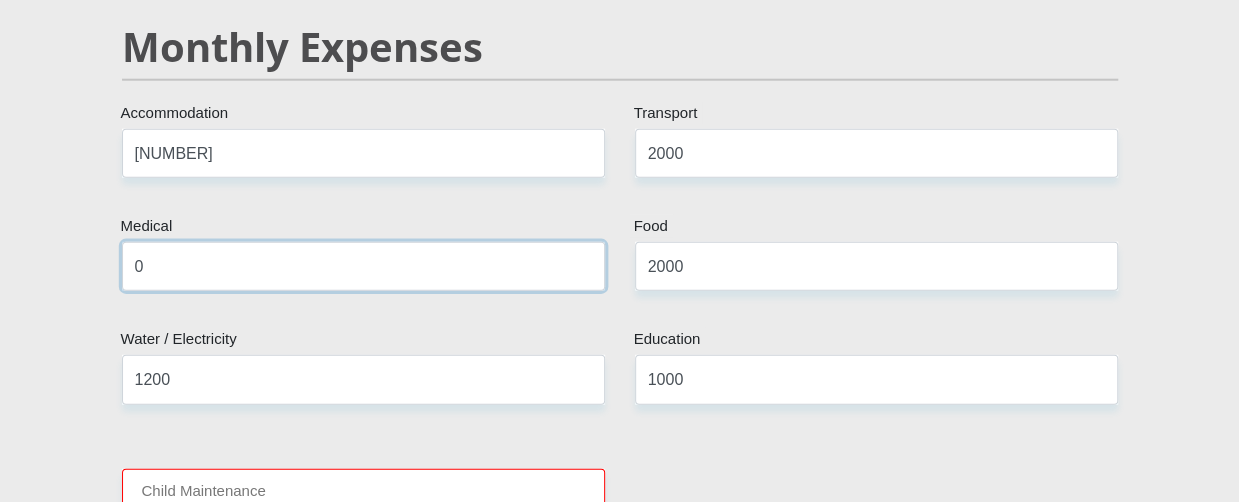 click on "0" at bounding box center [363, 266] 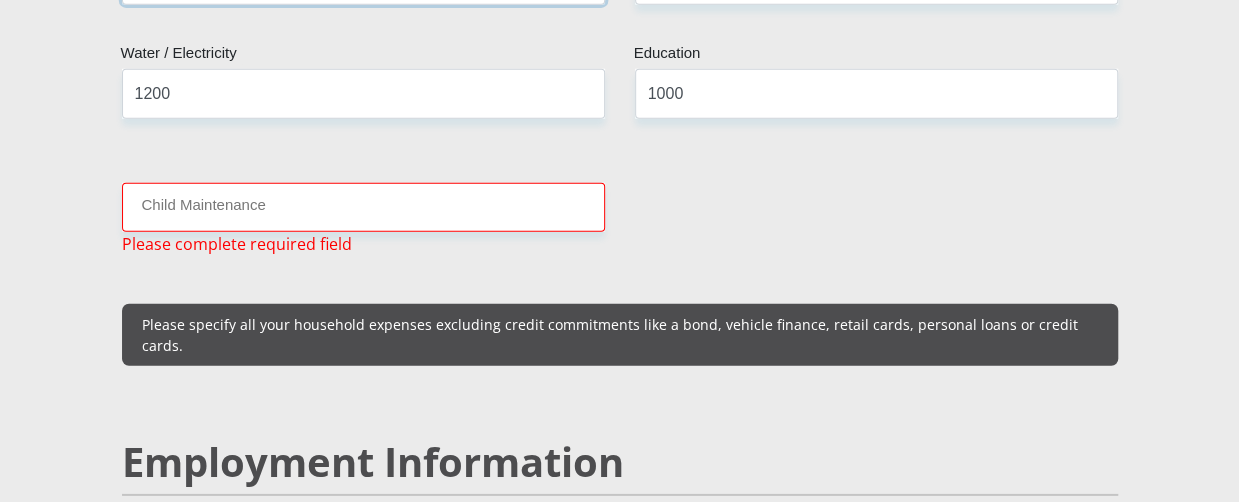 scroll, scrollTop: 2771, scrollLeft: 0, axis: vertical 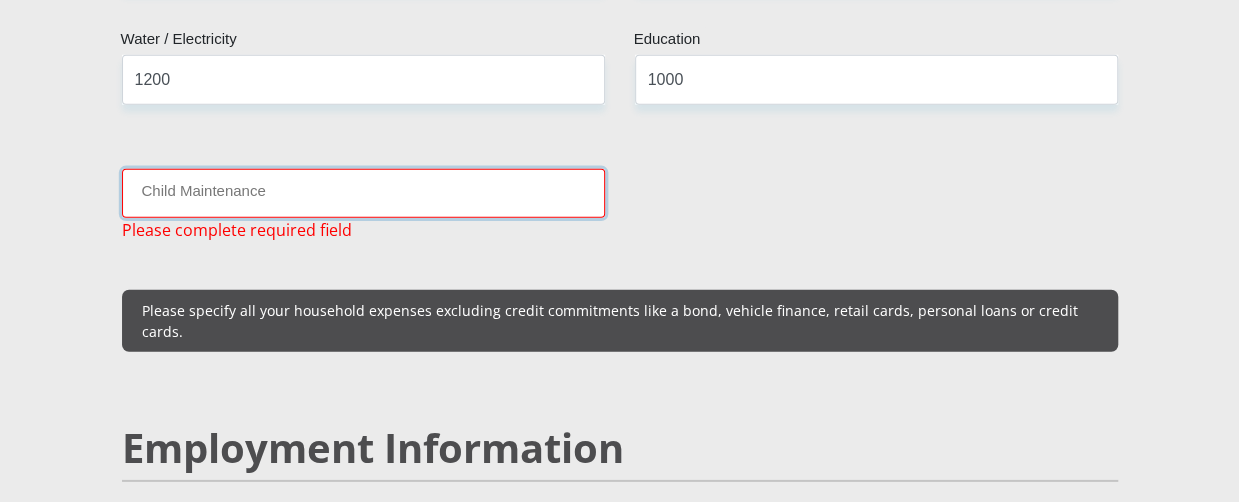 click on "Child Maintenance" at bounding box center [363, 193] 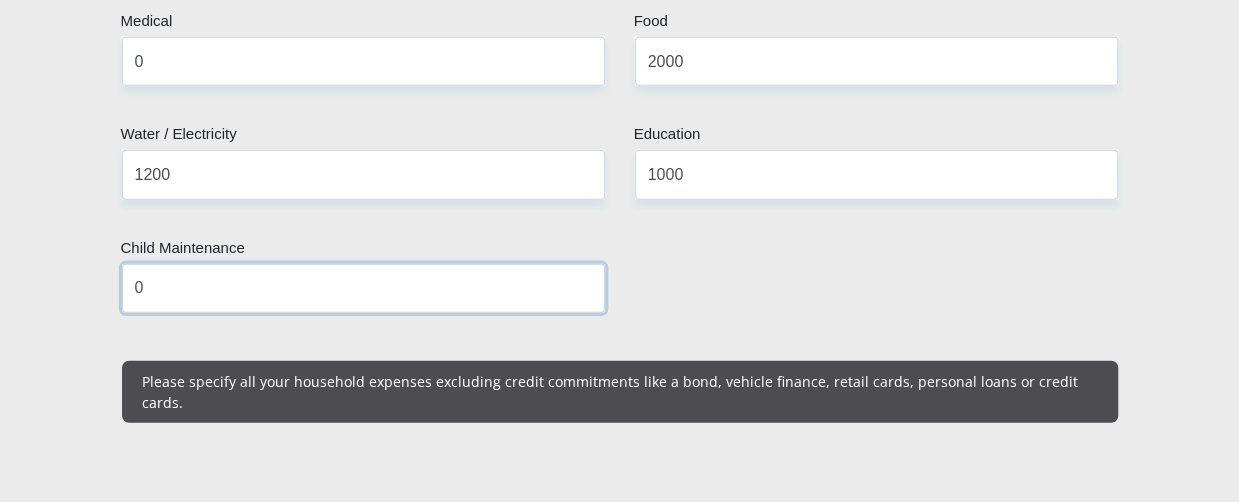scroll, scrollTop: 2471, scrollLeft: 0, axis: vertical 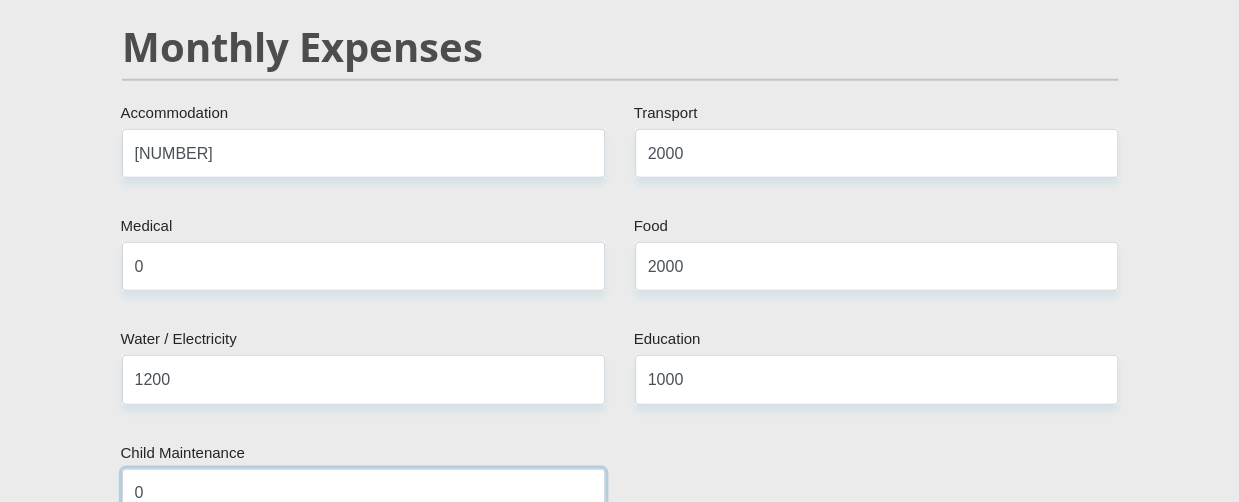 type on "0" 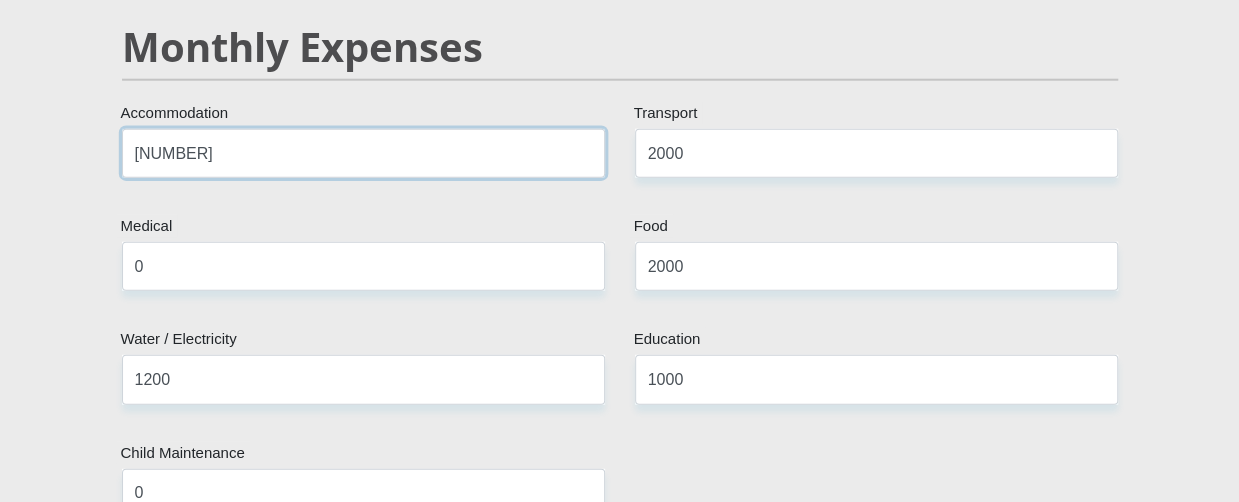drag, startPoint x: 198, startPoint y: 151, endPoint x: 72, endPoint y: 149, distance: 126.01587 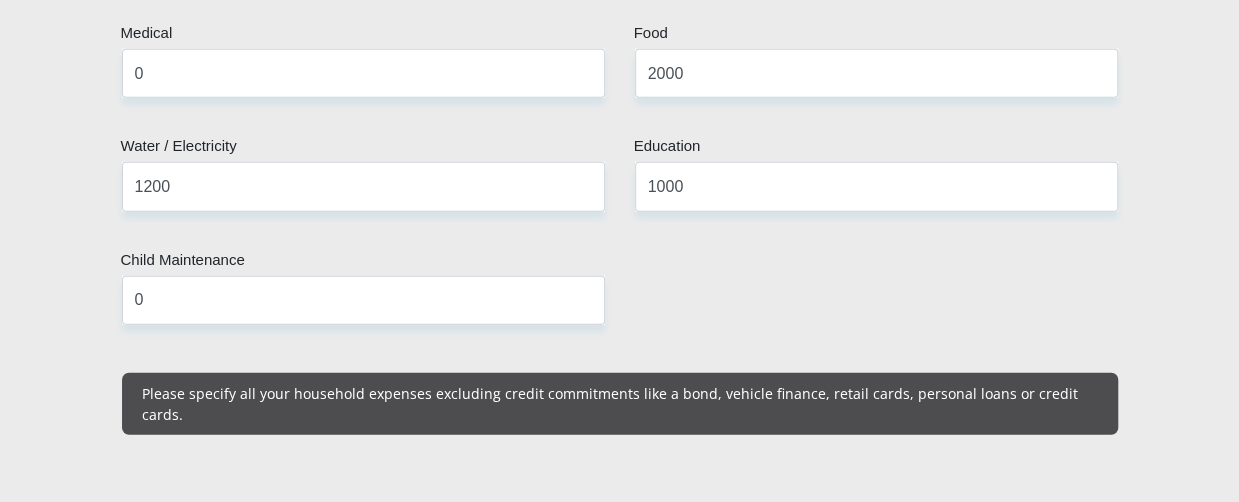 scroll, scrollTop: 2671, scrollLeft: 0, axis: vertical 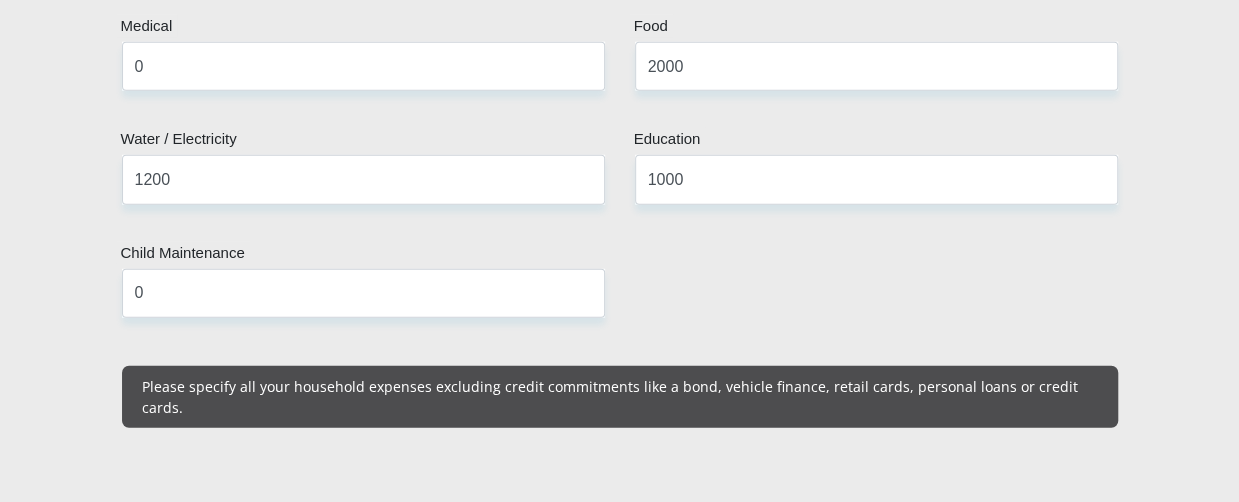 type on "0" 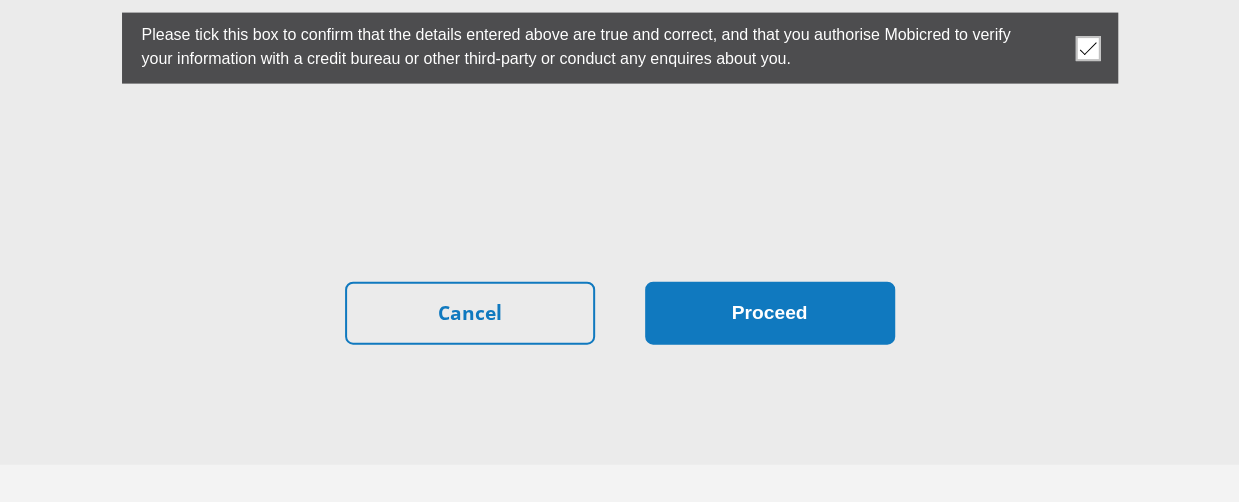 scroll, scrollTop: 5947, scrollLeft: 0, axis: vertical 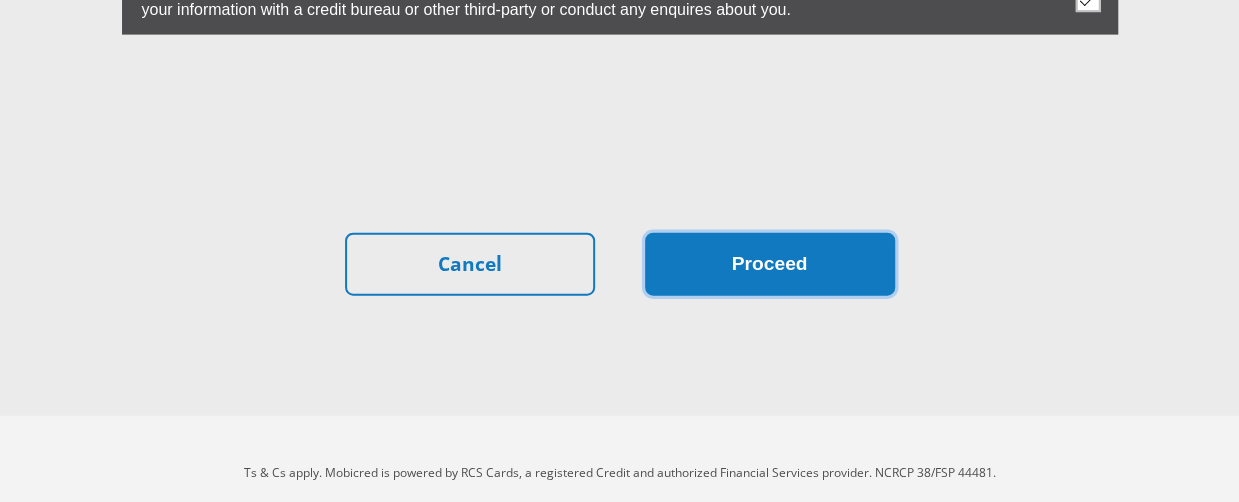 click on "Proceed" at bounding box center [770, 264] 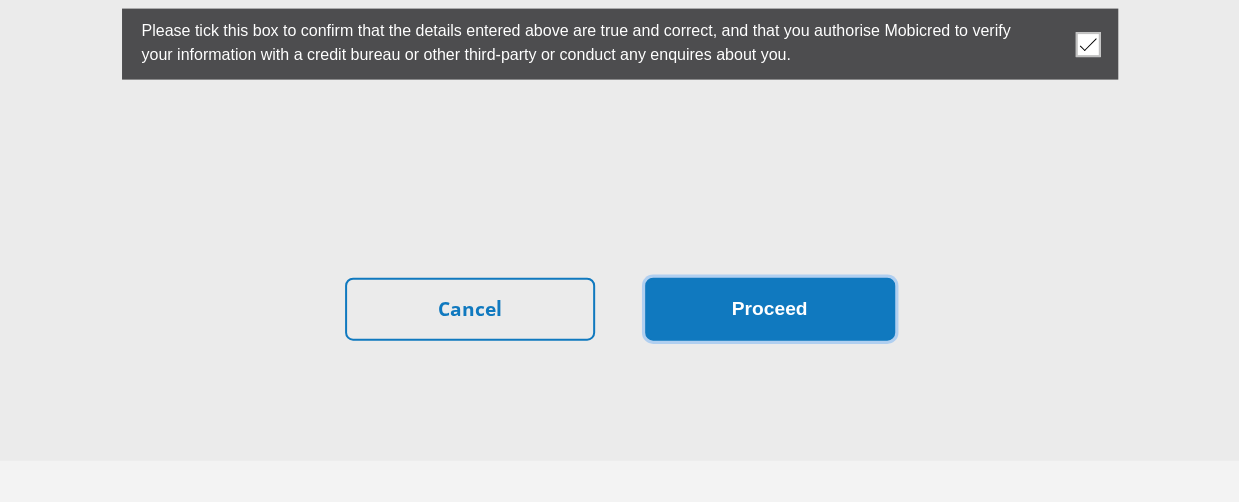 scroll, scrollTop: 5947, scrollLeft: 0, axis: vertical 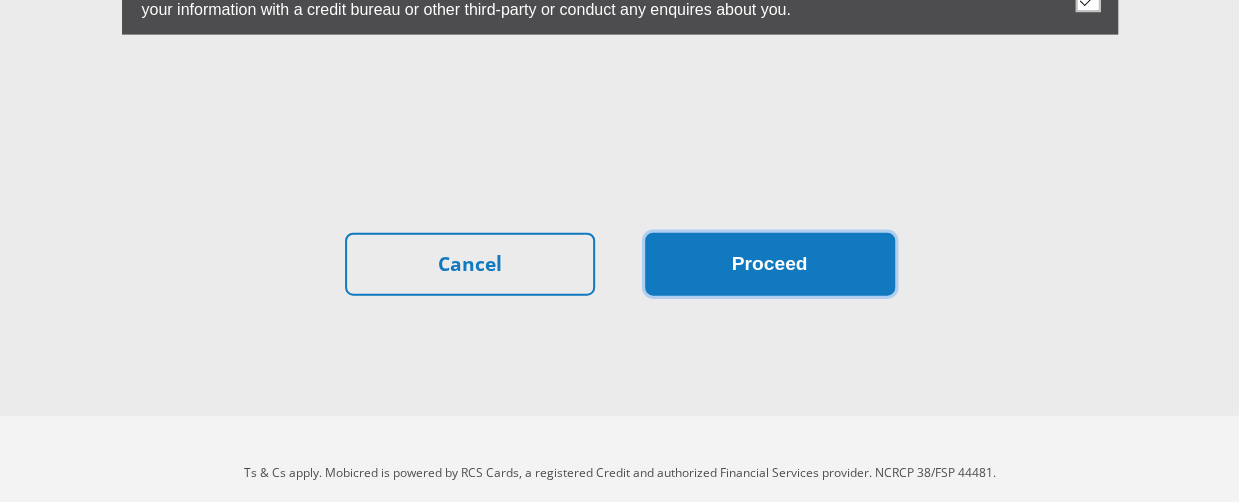 click on "Proceed" at bounding box center [770, 264] 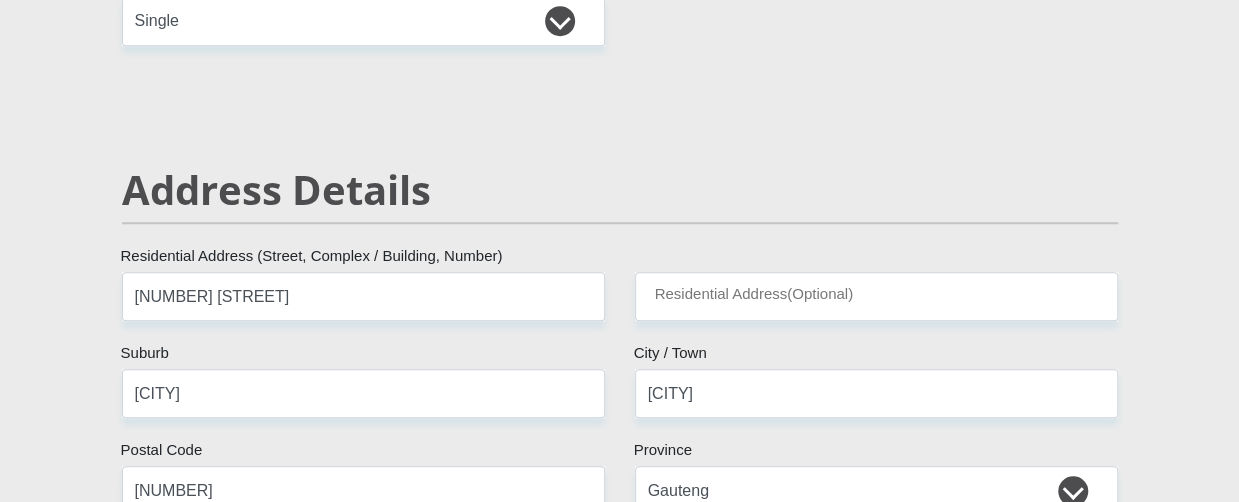 scroll, scrollTop: 447, scrollLeft: 0, axis: vertical 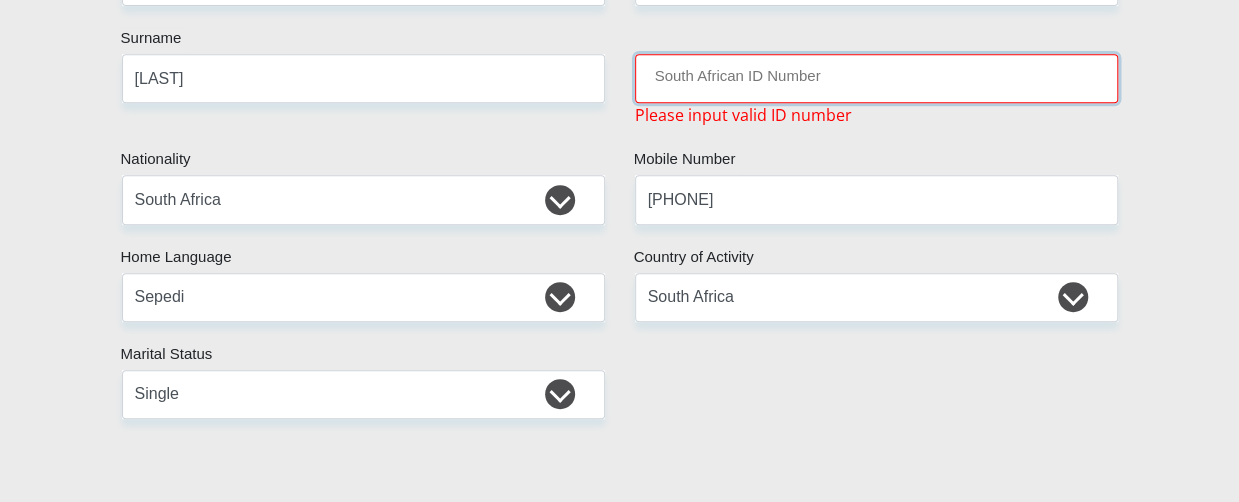 click on "South African ID Number" at bounding box center [876, 78] 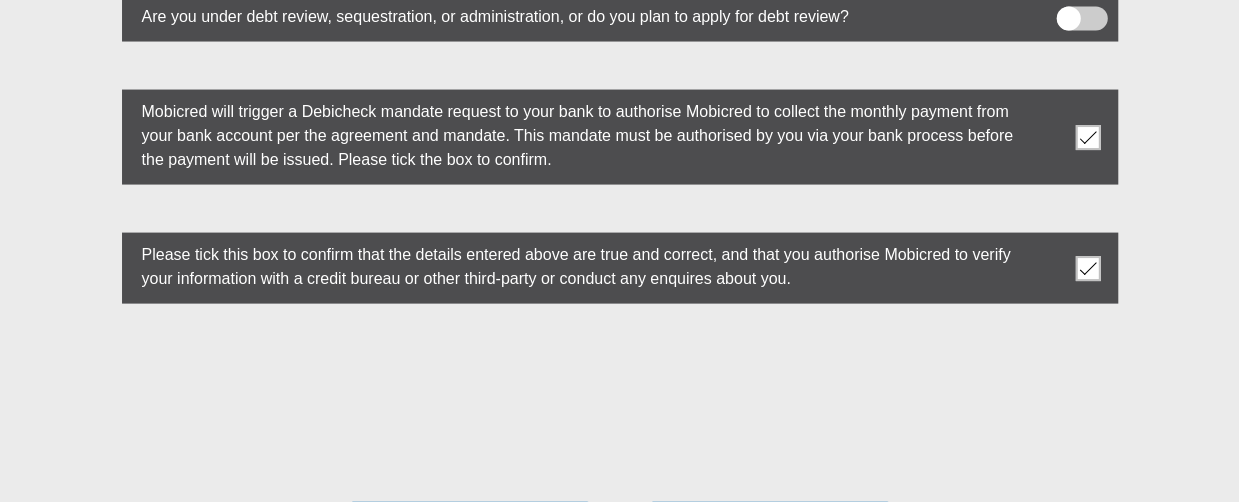 scroll, scrollTop: 5800, scrollLeft: 0, axis: vertical 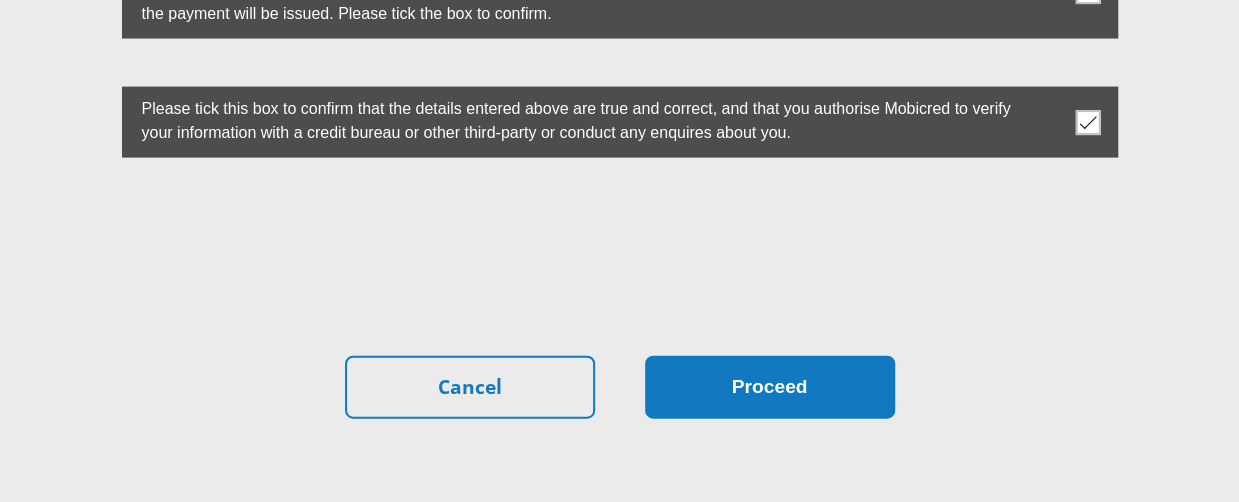 type on "[NUMBER]" 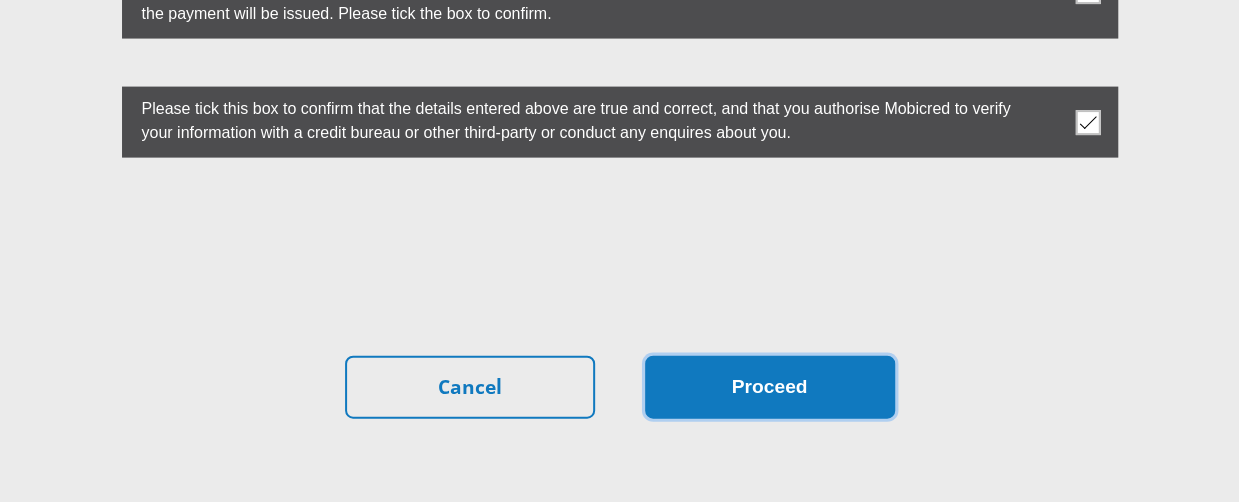 click on "Proceed" at bounding box center (770, 387) 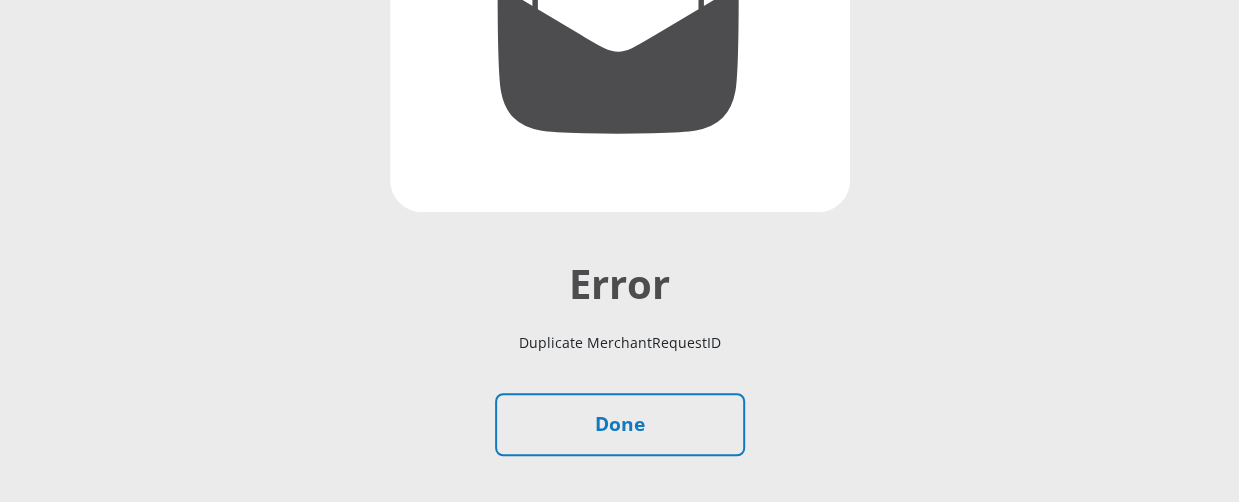 scroll, scrollTop: 500, scrollLeft: 0, axis: vertical 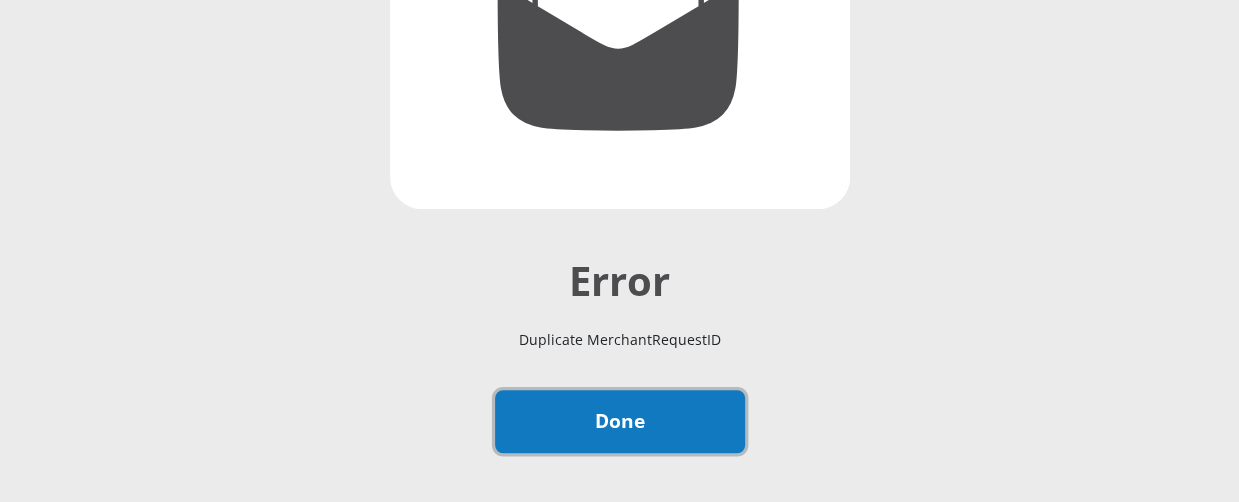click on "Done" at bounding box center (620, 421) 